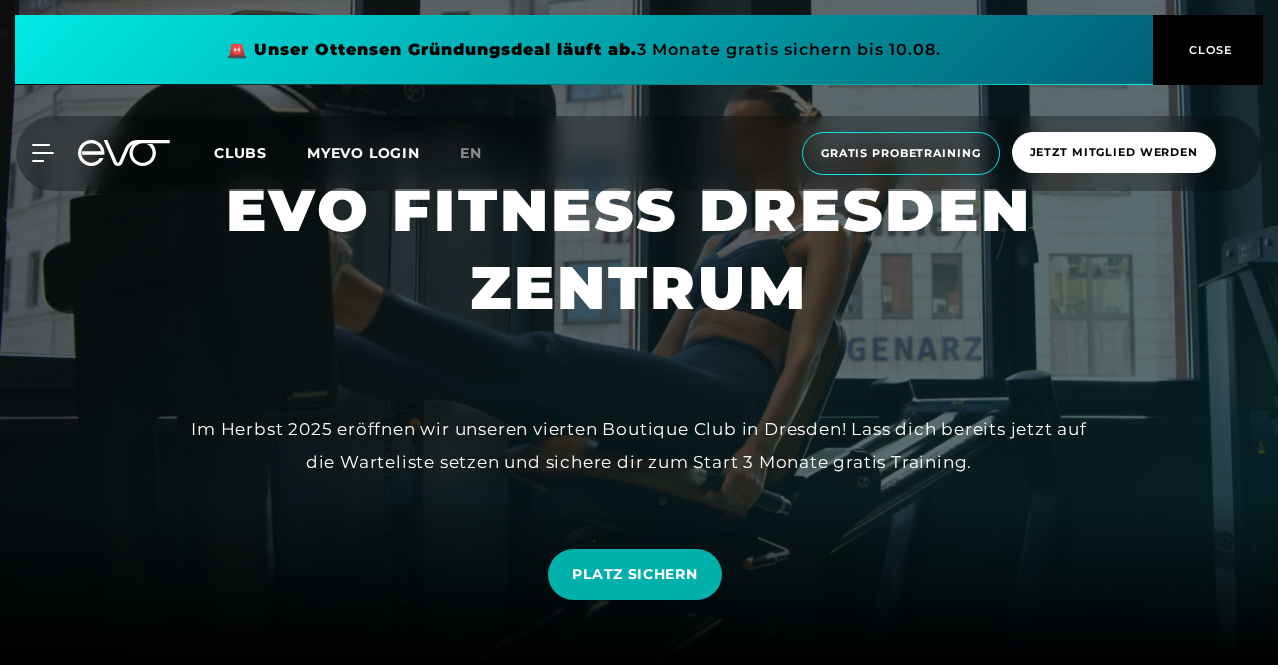 scroll, scrollTop: 2121, scrollLeft: 0, axis: vertical 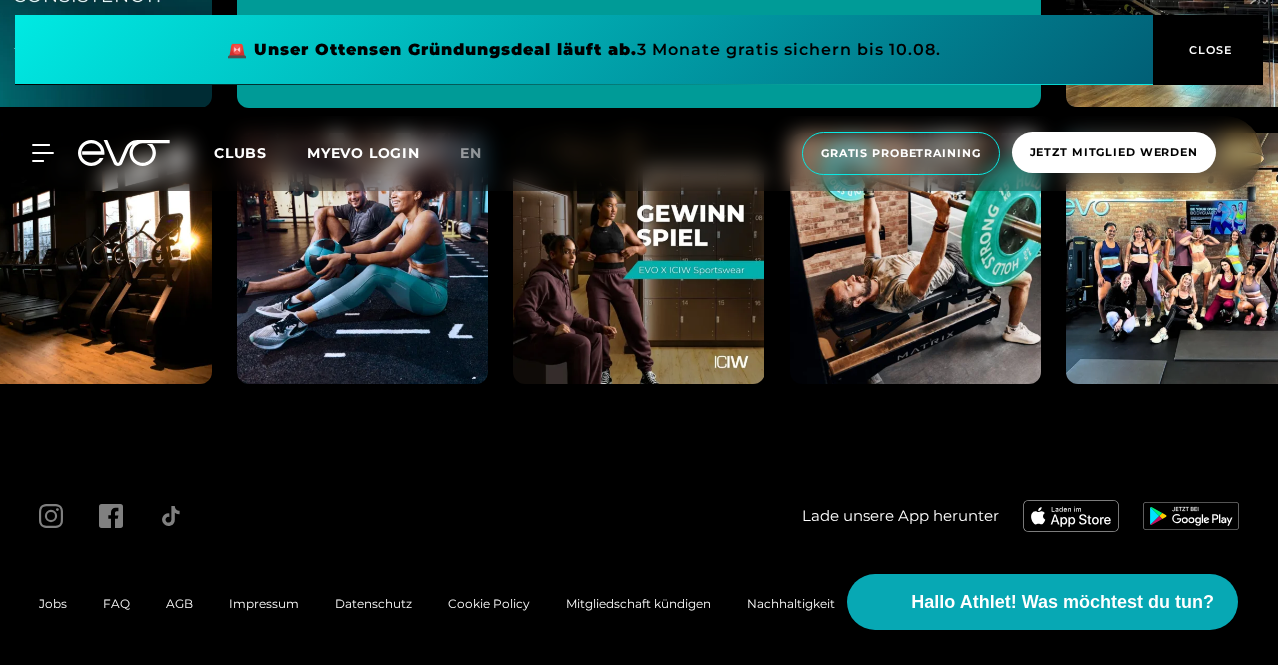 click on "MyEVO Login Über EVO Mitgliedschaften Probetraining TAGESPASS EVO Studios Düsseldorf Berlin Hamburg München Wiesbaden EVO Training Personal Training Magazin Expansion Kontakt Häufige Fragen Back Clubs MYEVO LOGIN  en Gratis Probetraining Jetzt Mitglied werden MyEVO Login Über EVO Mitgliedschaften Probetraining TAGESPASS EVO Studios Düsseldorf Berlin Hamburg München Wiesbaden EVO Training Personal Training Magazin Expansion Kontakt Häufige Fragen Back" at bounding box center [639, 153] 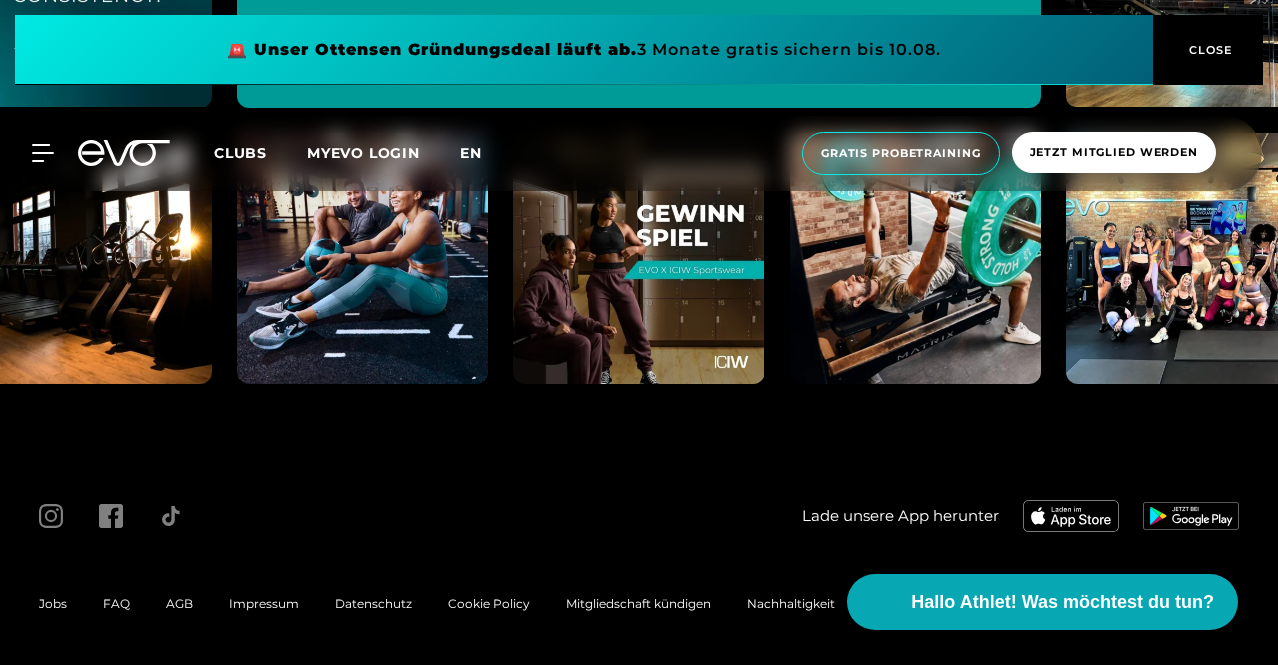 click on "en" at bounding box center (471, 153) 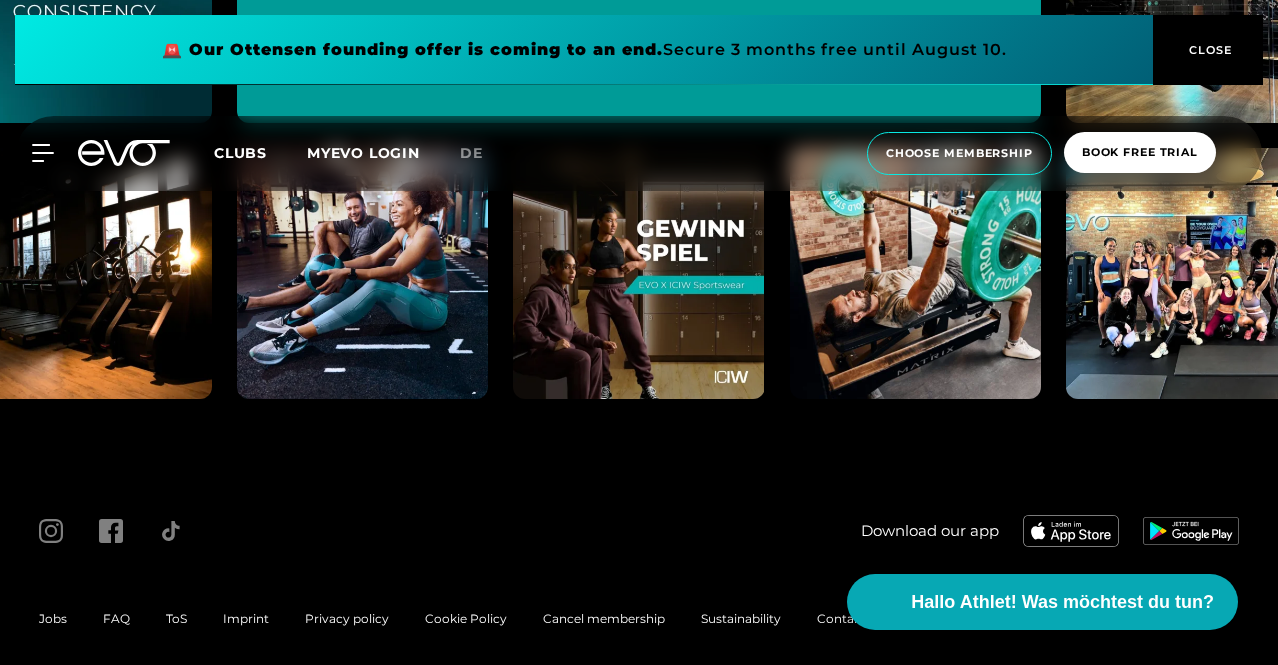 scroll, scrollTop: 0, scrollLeft: 0, axis: both 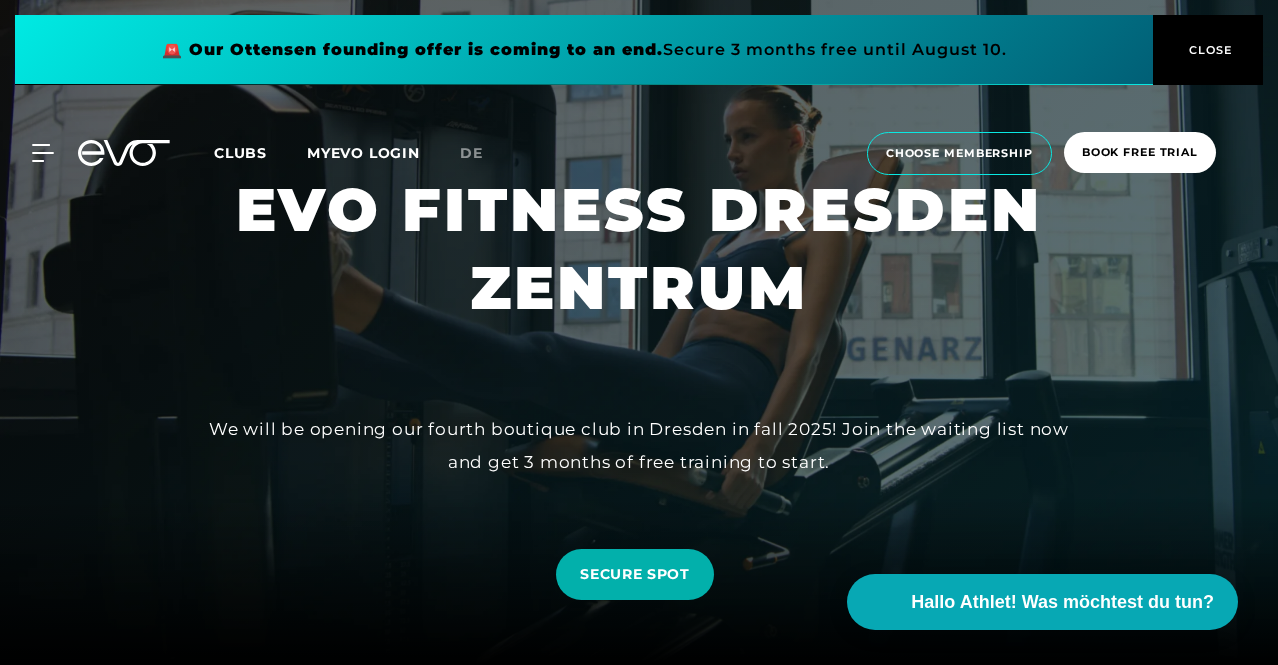click at bounding box center (584, 50) 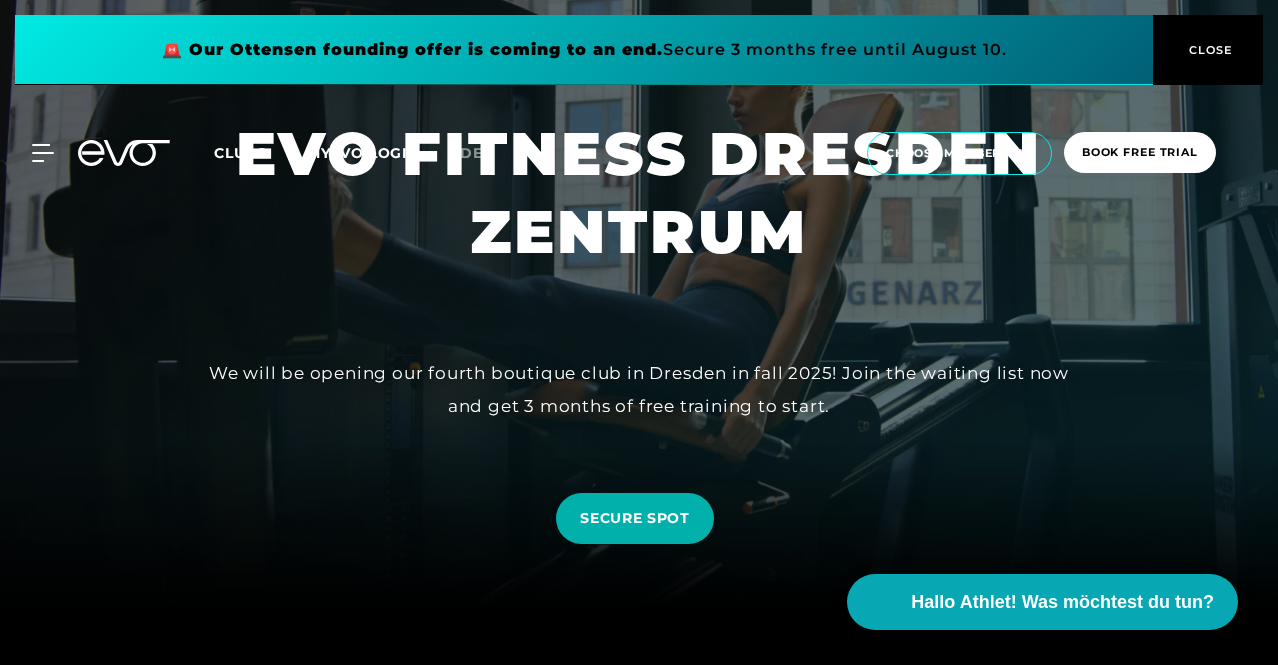 scroll, scrollTop: 0, scrollLeft: 0, axis: both 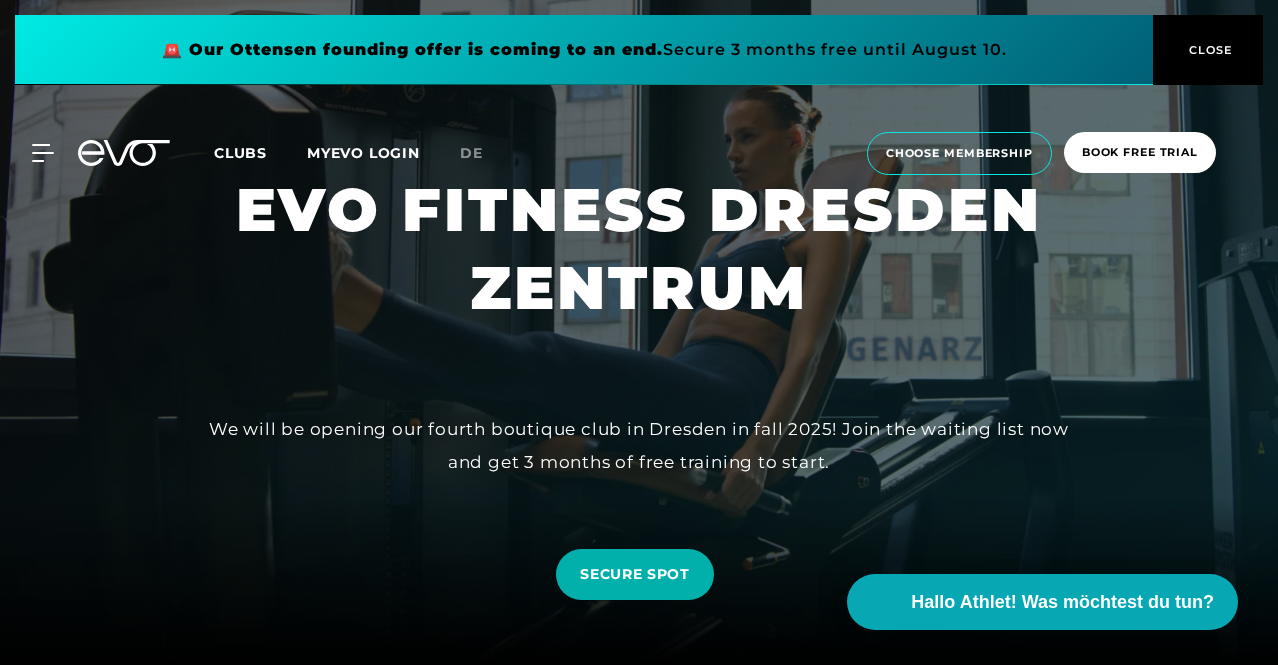 click on "CLOSE" at bounding box center [1208, 50] 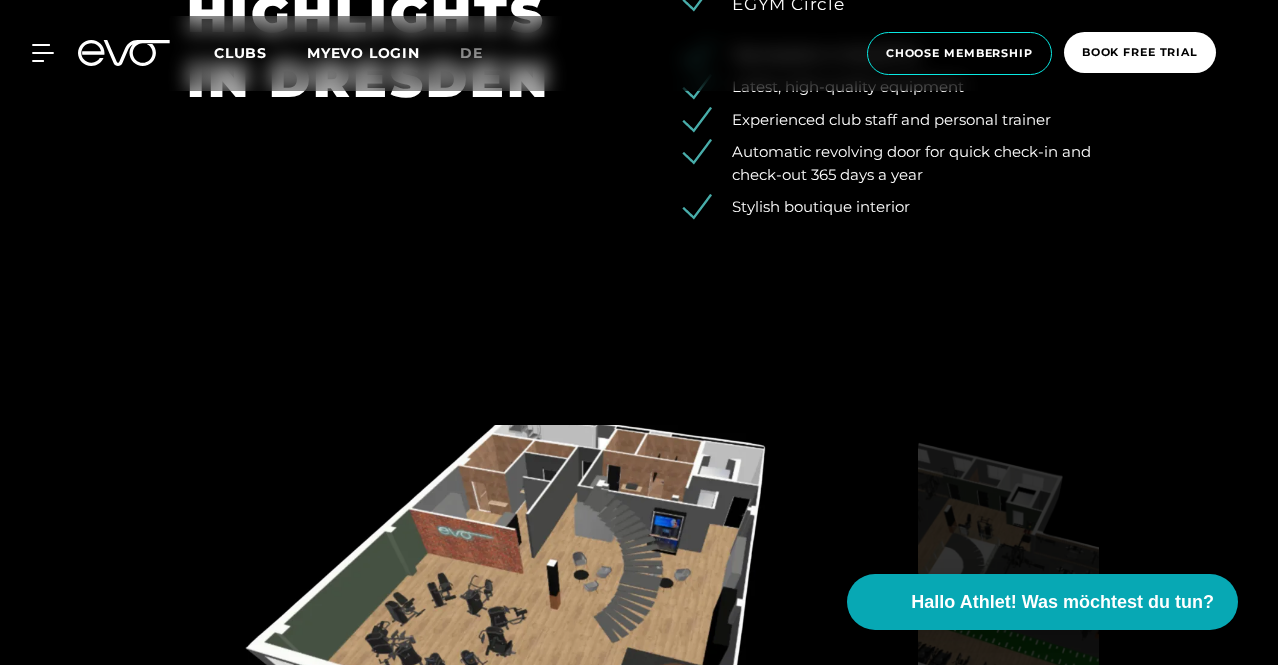 scroll, scrollTop: 1900, scrollLeft: 0, axis: vertical 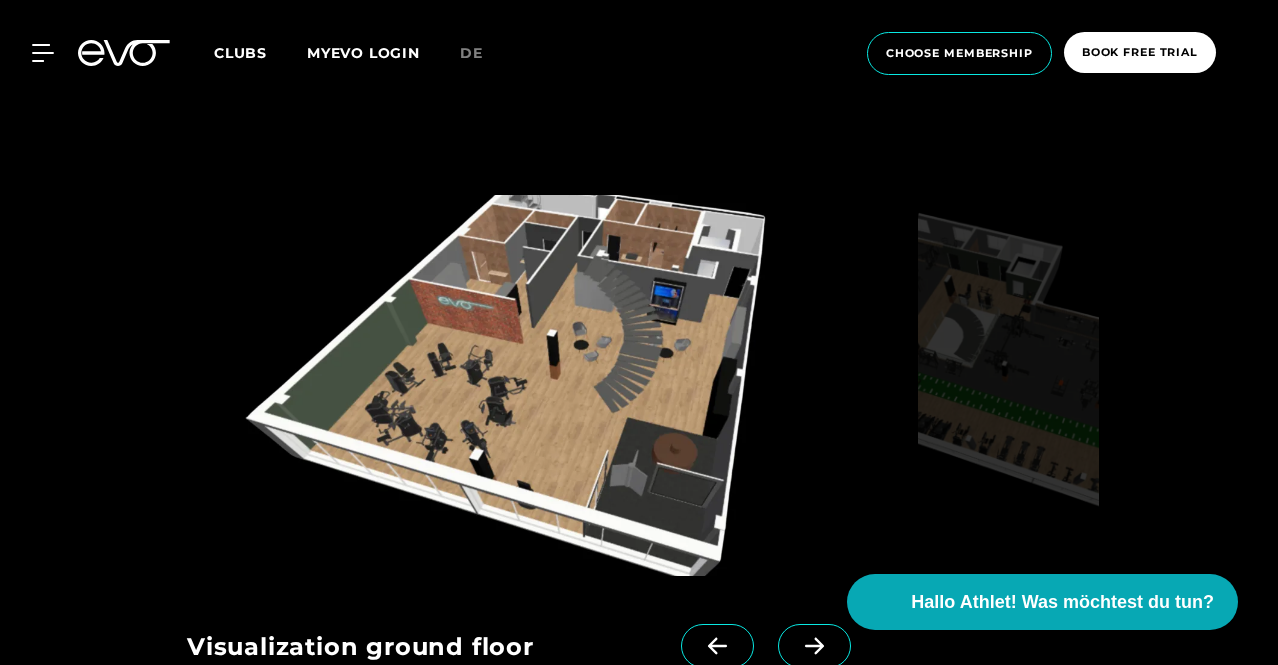 click at bounding box center [548, 385] 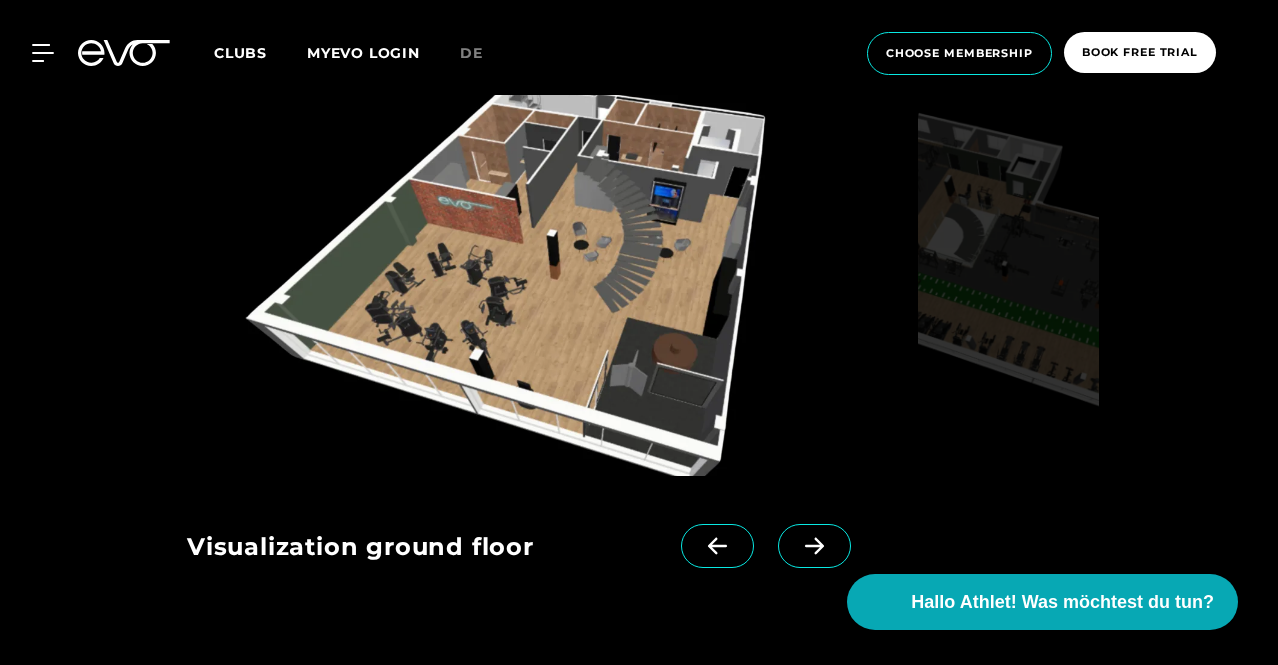 click at bounding box center (814, 546) 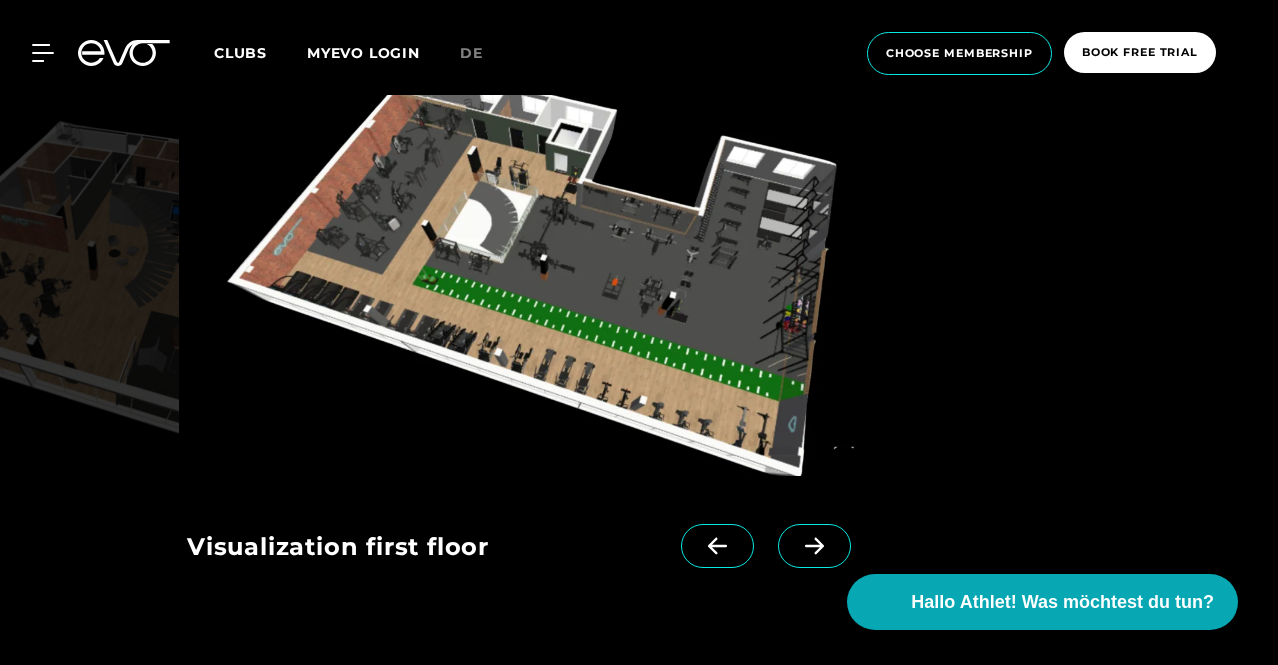 click at bounding box center [814, 546] 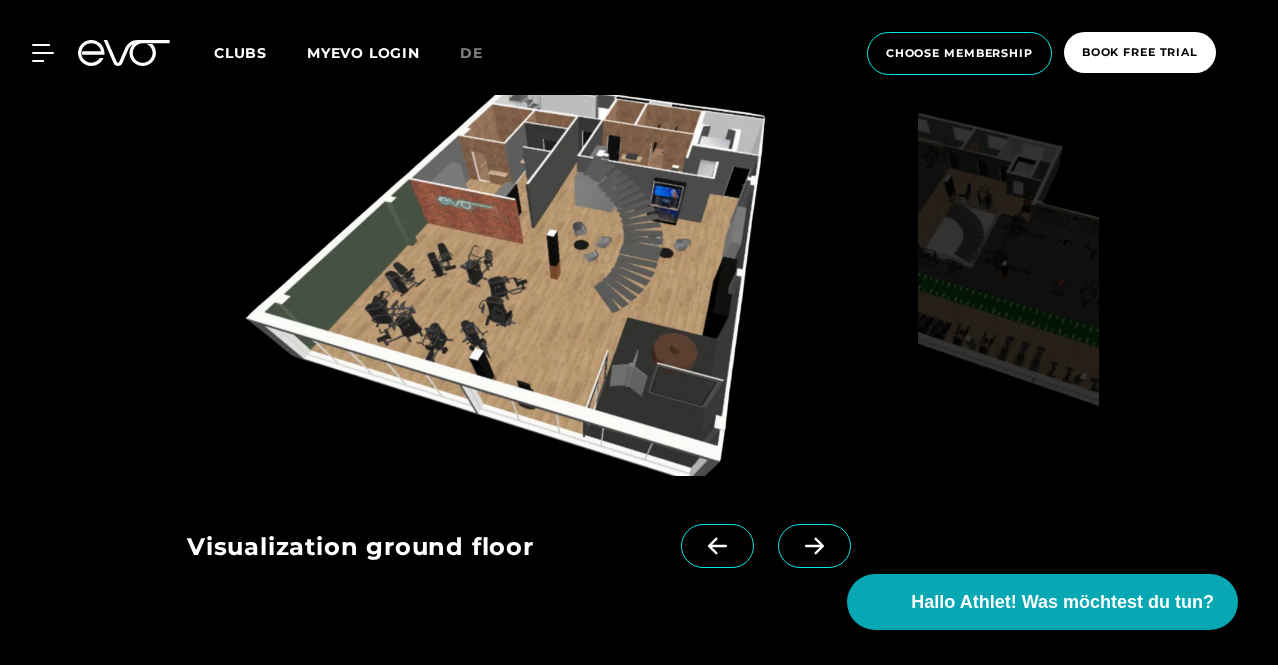 click at bounding box center [814, 546] 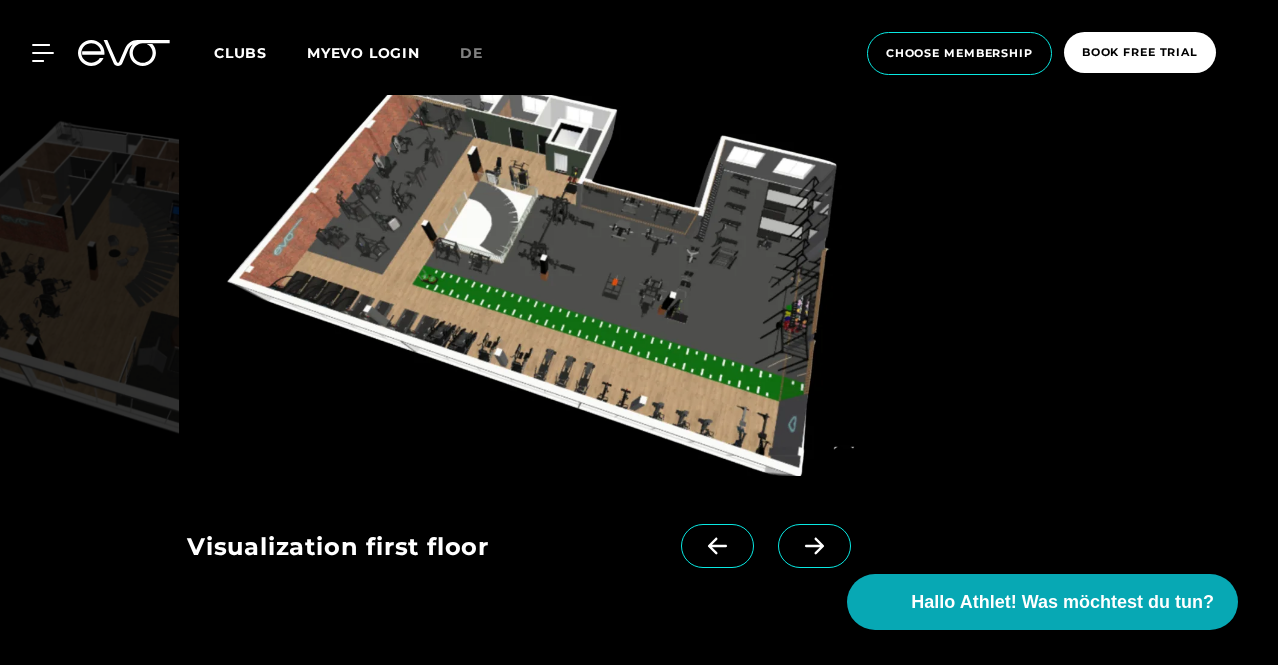 click at bounding box center (814, 546) 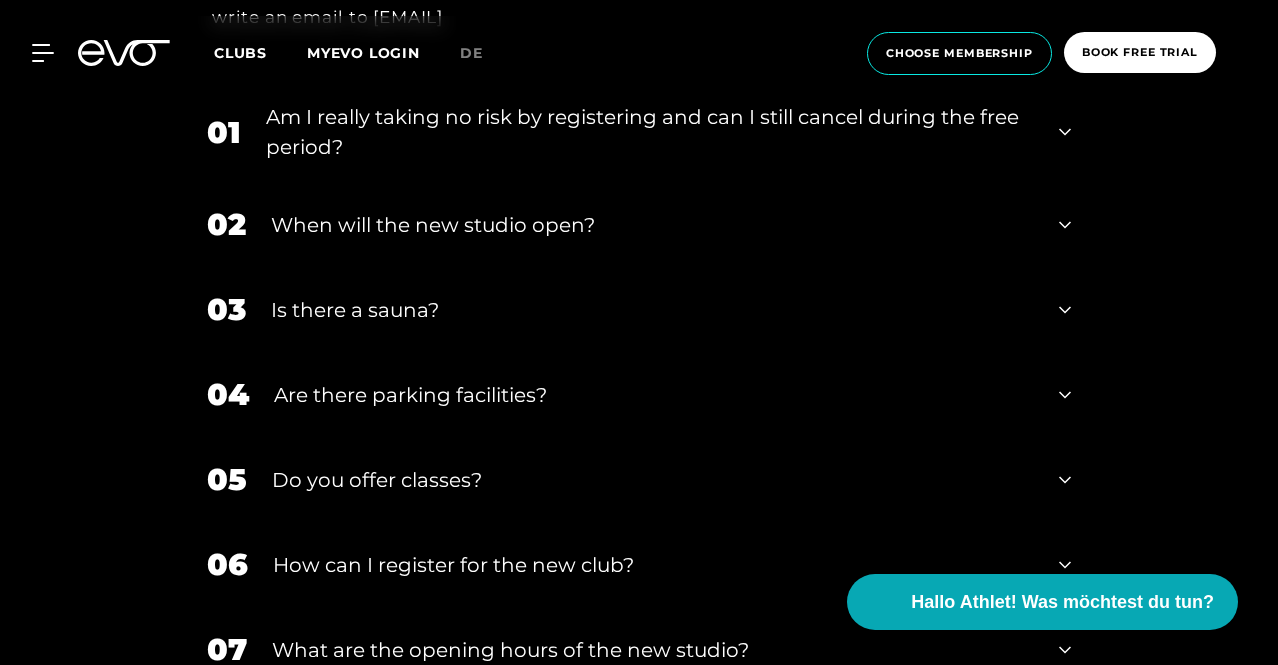 scroll, scrollTop: 3900, scrollLeft: 0, axis: vertical 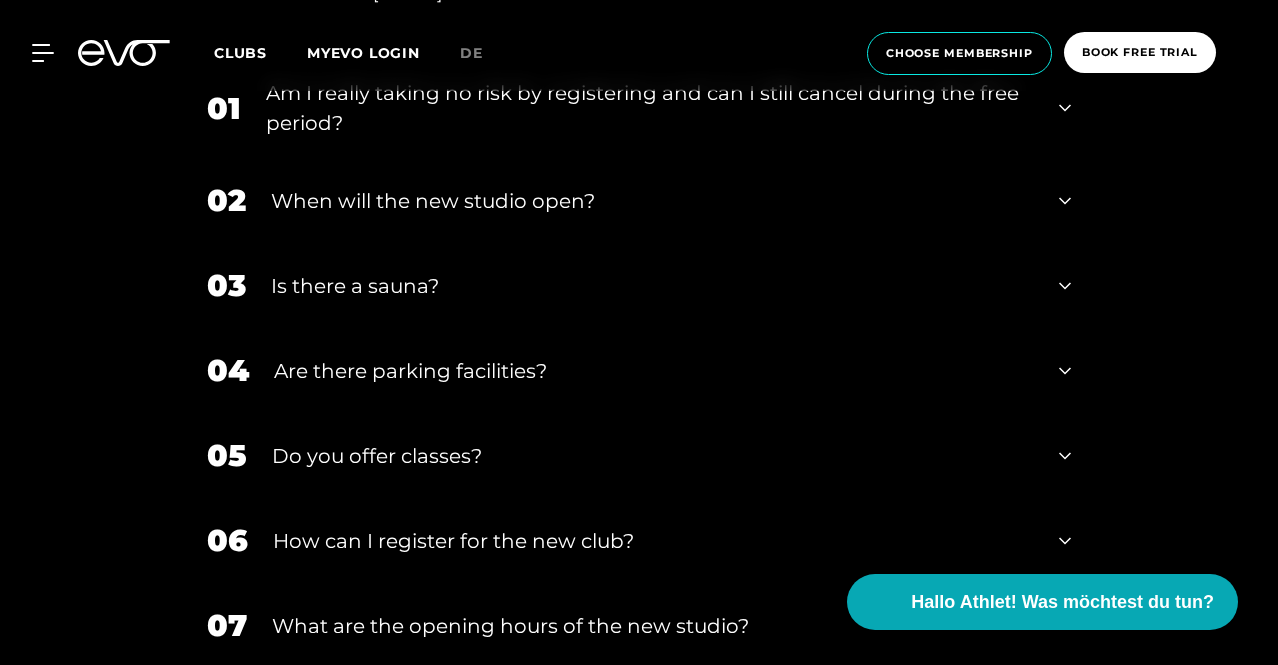 click on "When will the new studio open?" at bounding box center (652, 201) 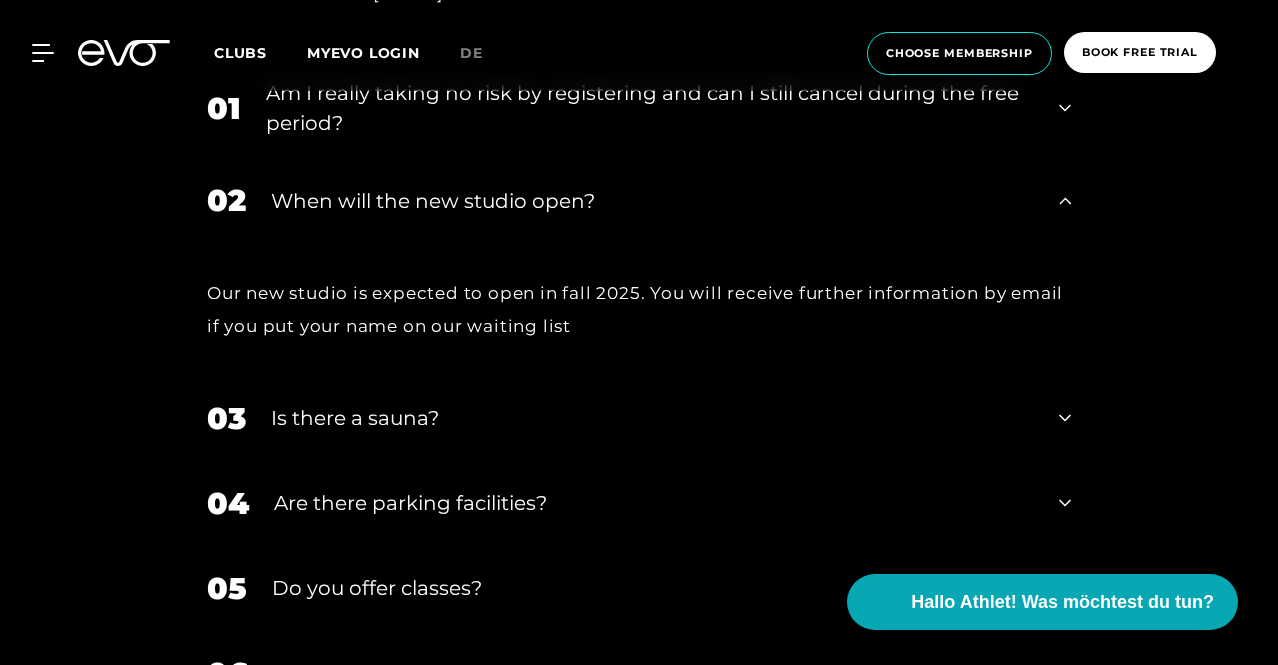 click on "When will the new studio open?" at bounding box center (652, 201) 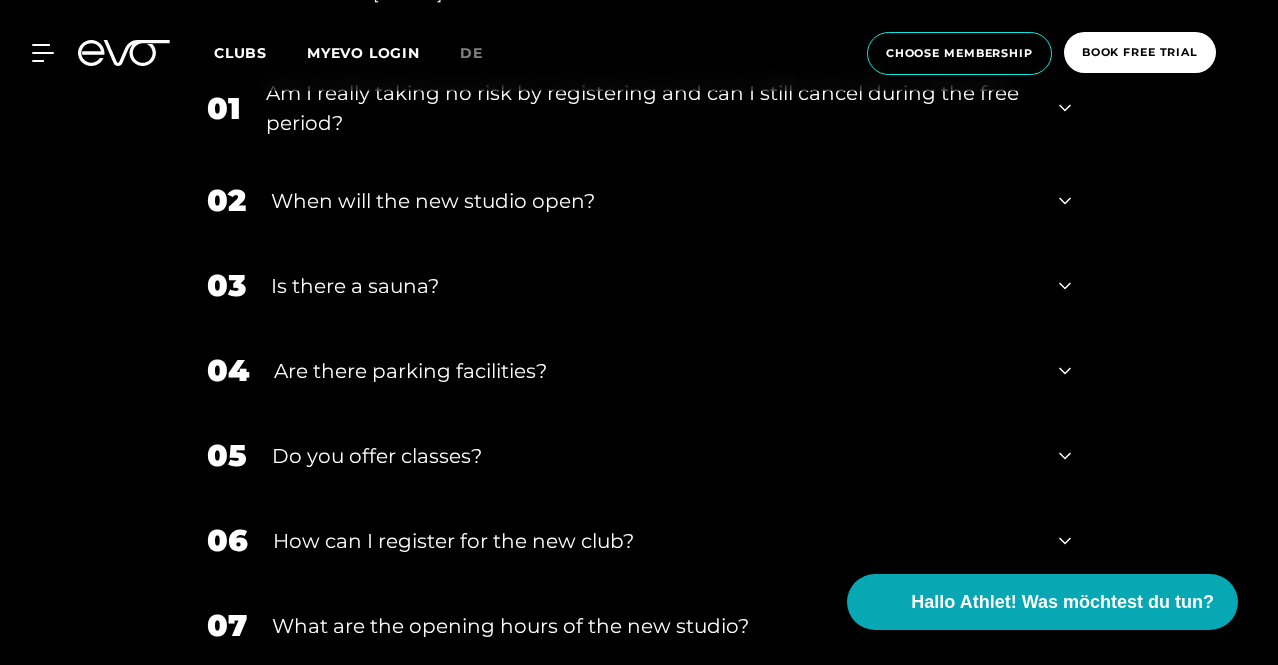 click on "03 Is there a sauna?" at bounding box center (639, 285) 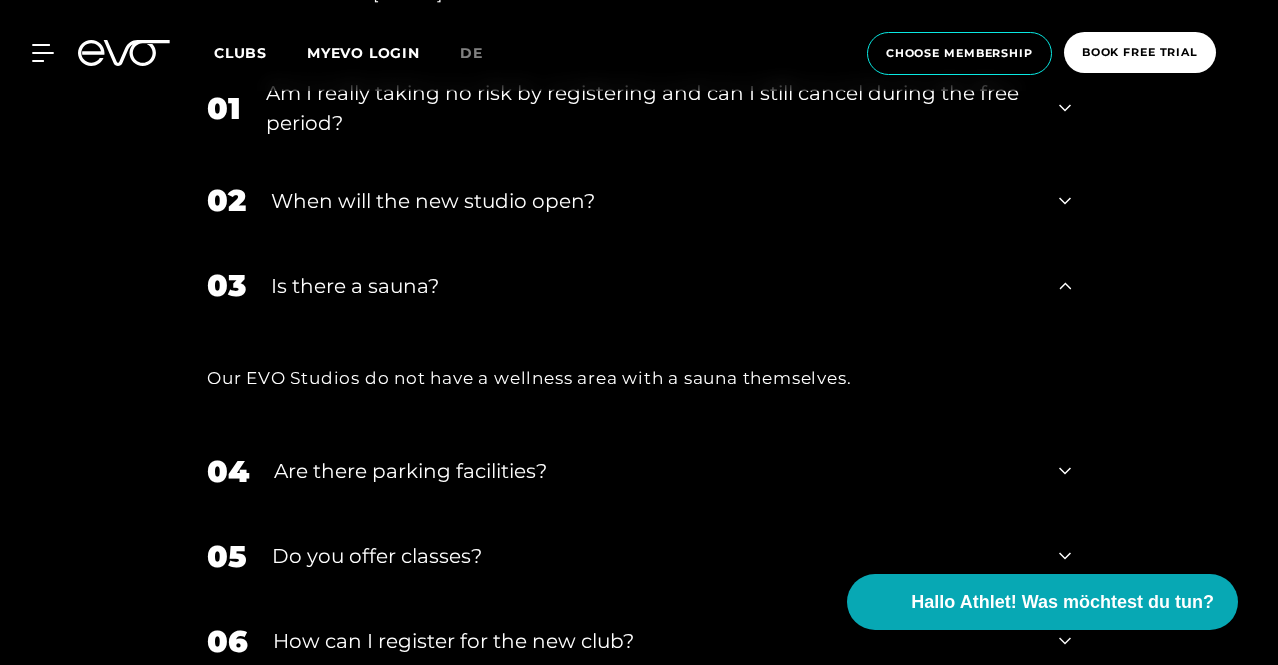 click on "03 Is there a sauna?" at bounding box center (639, 285) 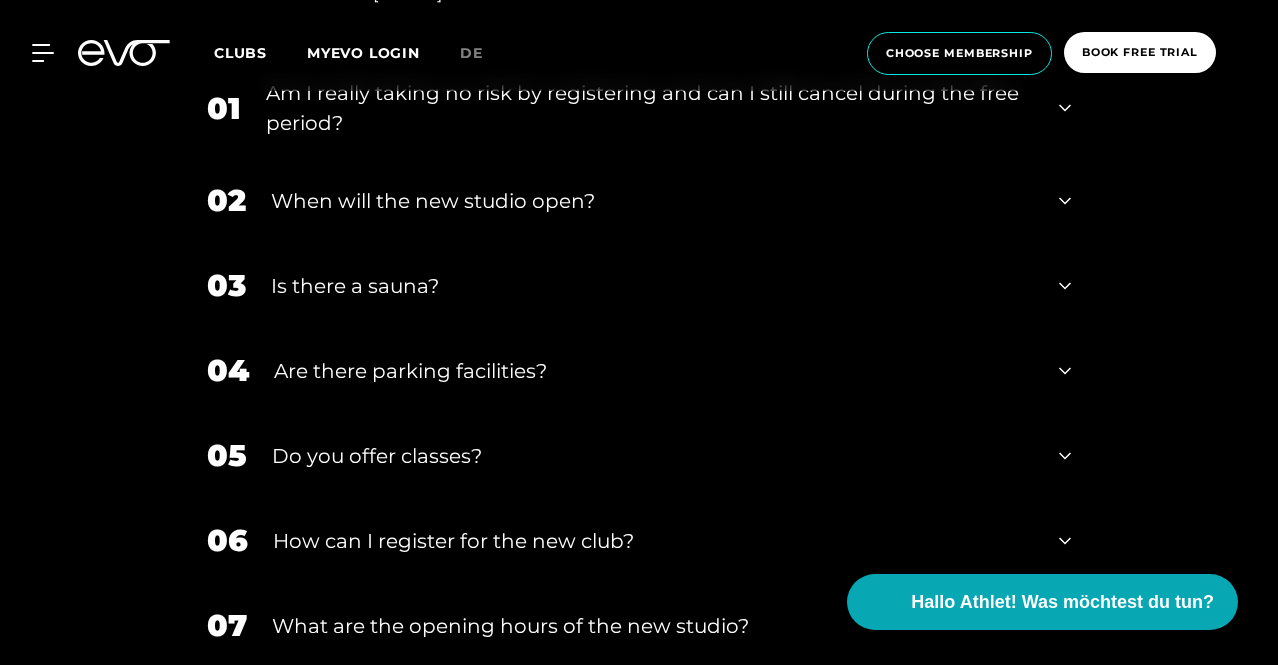 click on "04 Are there parking facilities?" at bounding box center (639, 370) 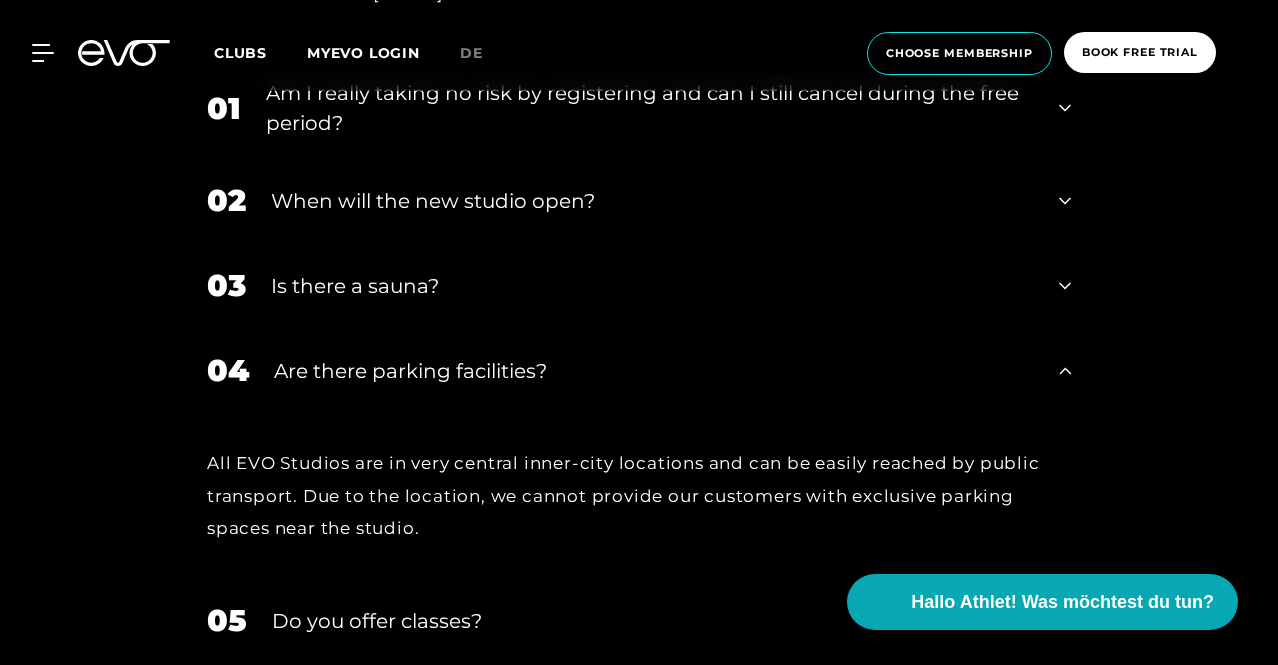 click on "04 Are there parking facilities?" at bounding box center [639, 370] 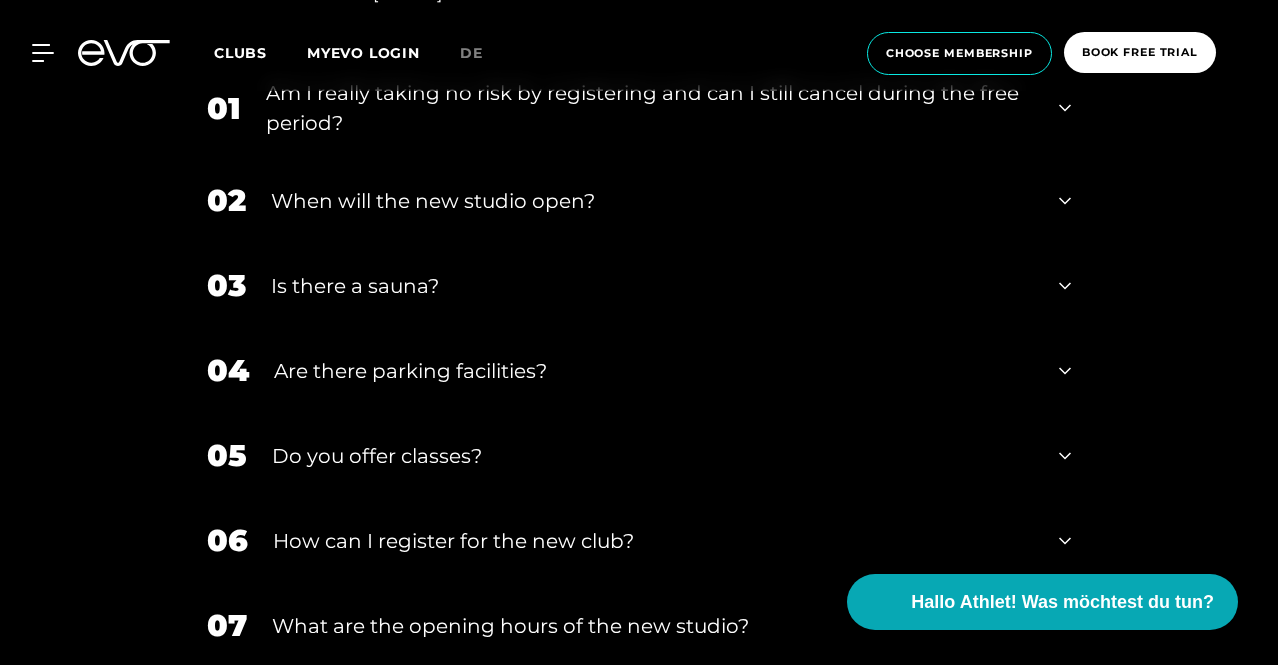 scroll, scrollTop: 4000, scrollLeft: 0, axis: vertical 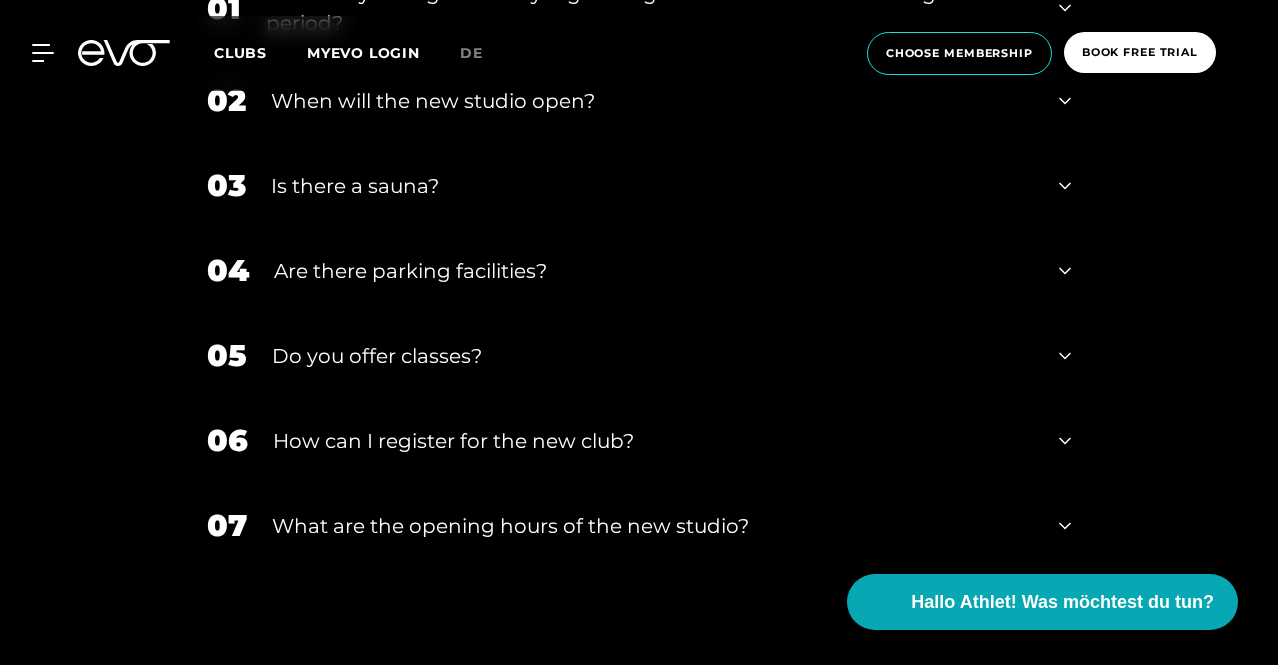 click on "05 Do you offer classes?" at bounding box center [639, 355] 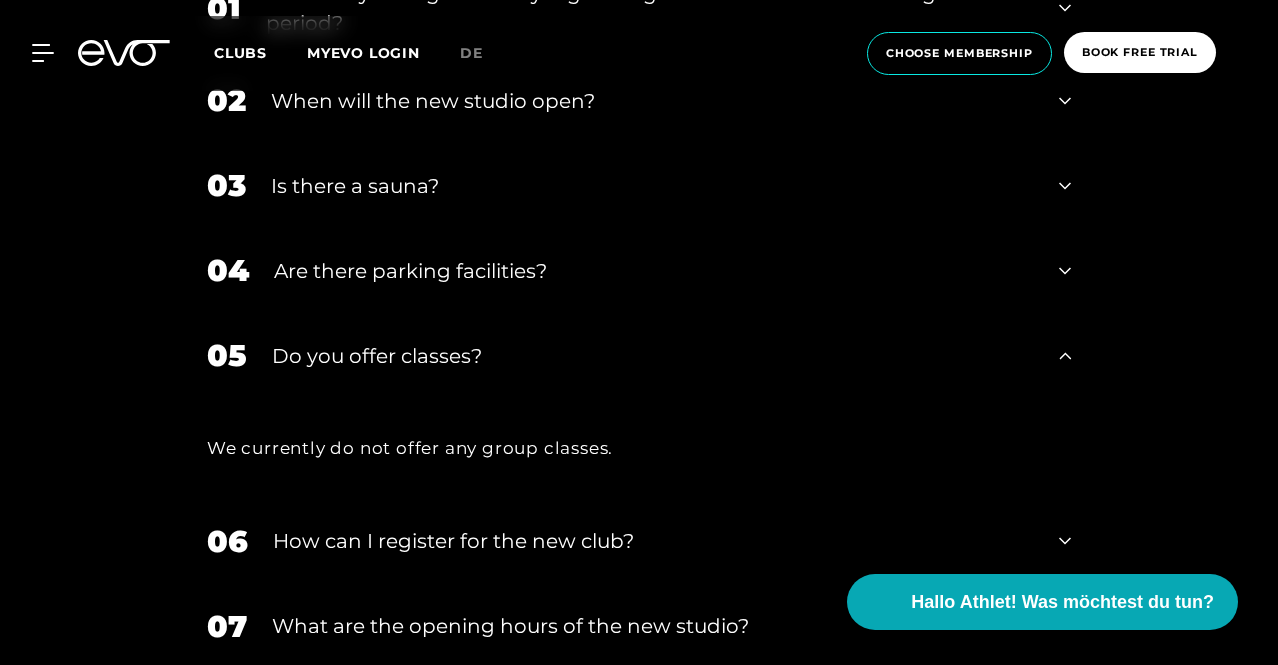 click on "05 Do you offer classes?" at bounding box center (639, 355) 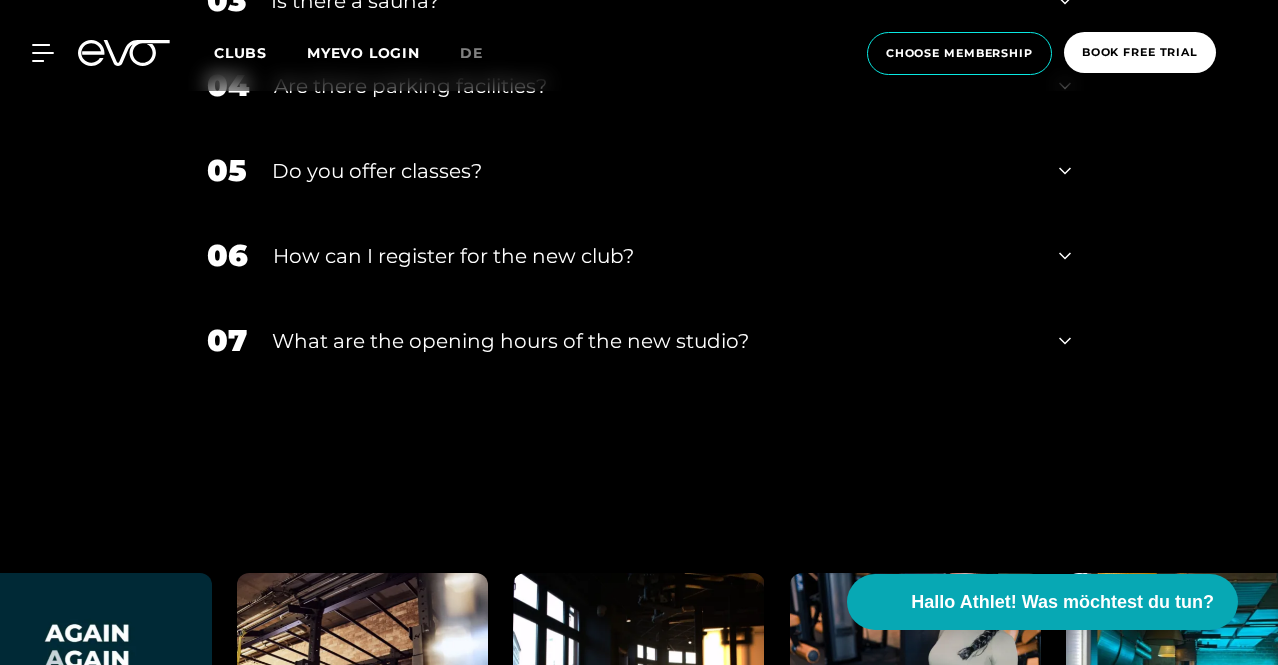scroll, scrollTop: 4200, scrollLeft: 0, axis: vertical 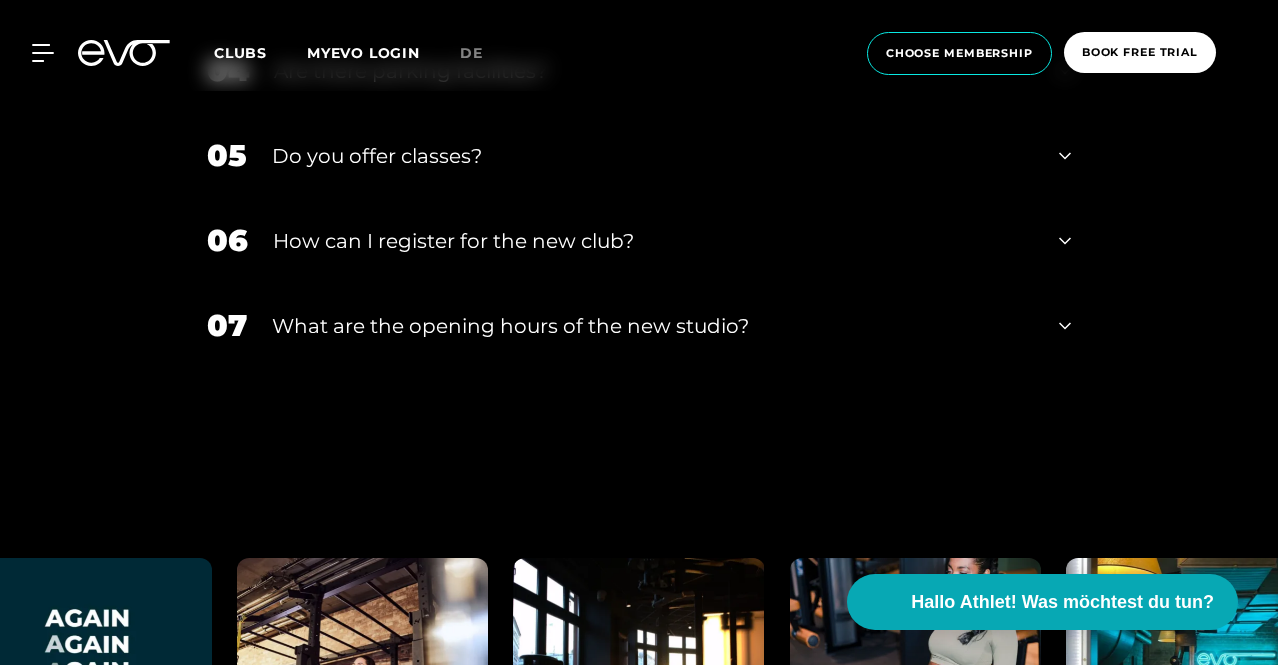 click on "06 How can I register for the new club?" at bounding box center [639, 240] 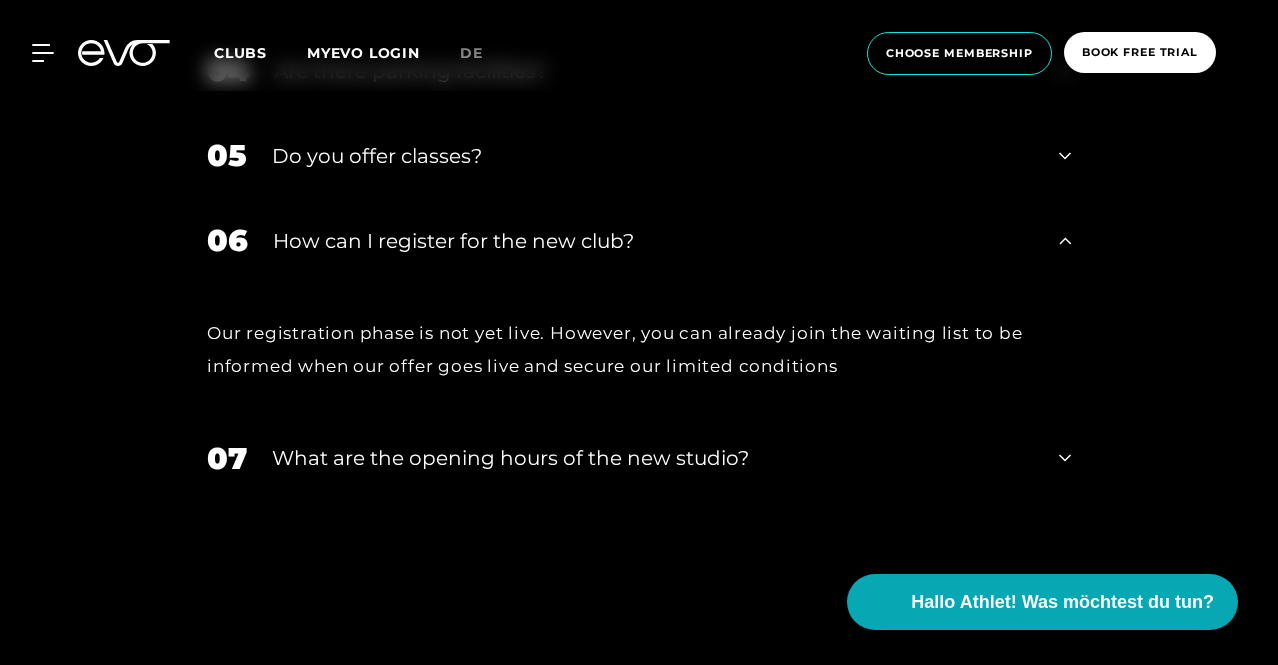 click on "06 How can I register for the new club?" at bounding box center (639, 240) 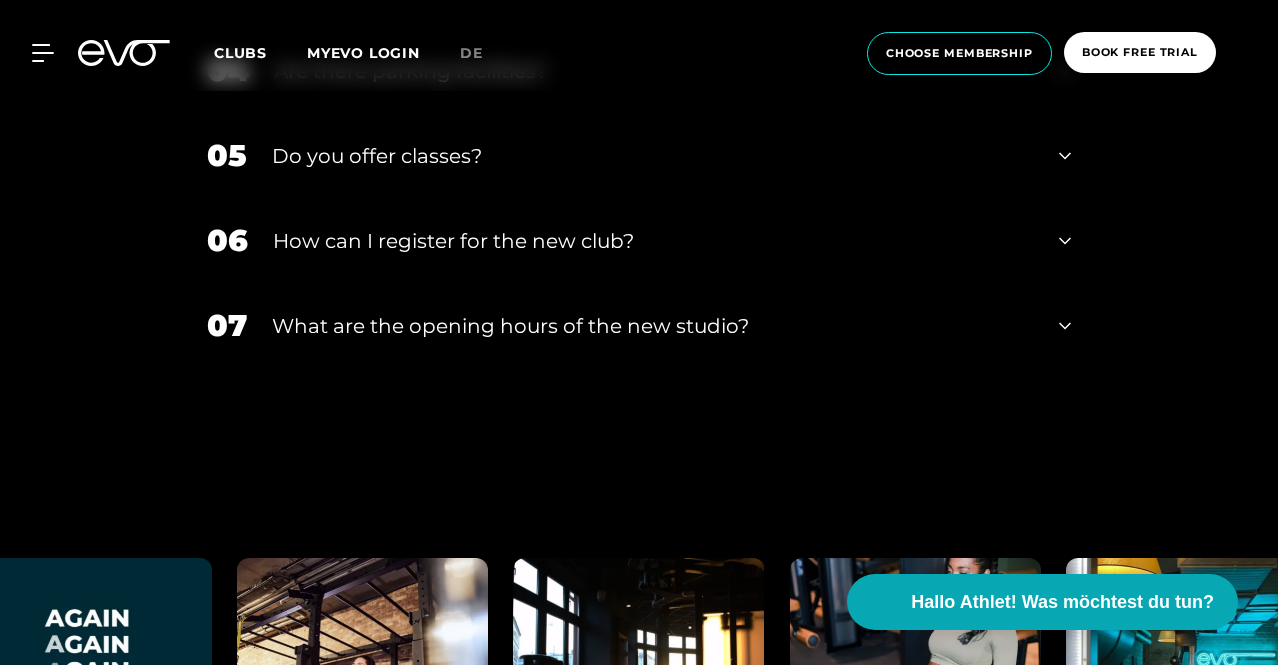 click on "What are the opening hours of the new studio?" at bounding box center (653, 326) 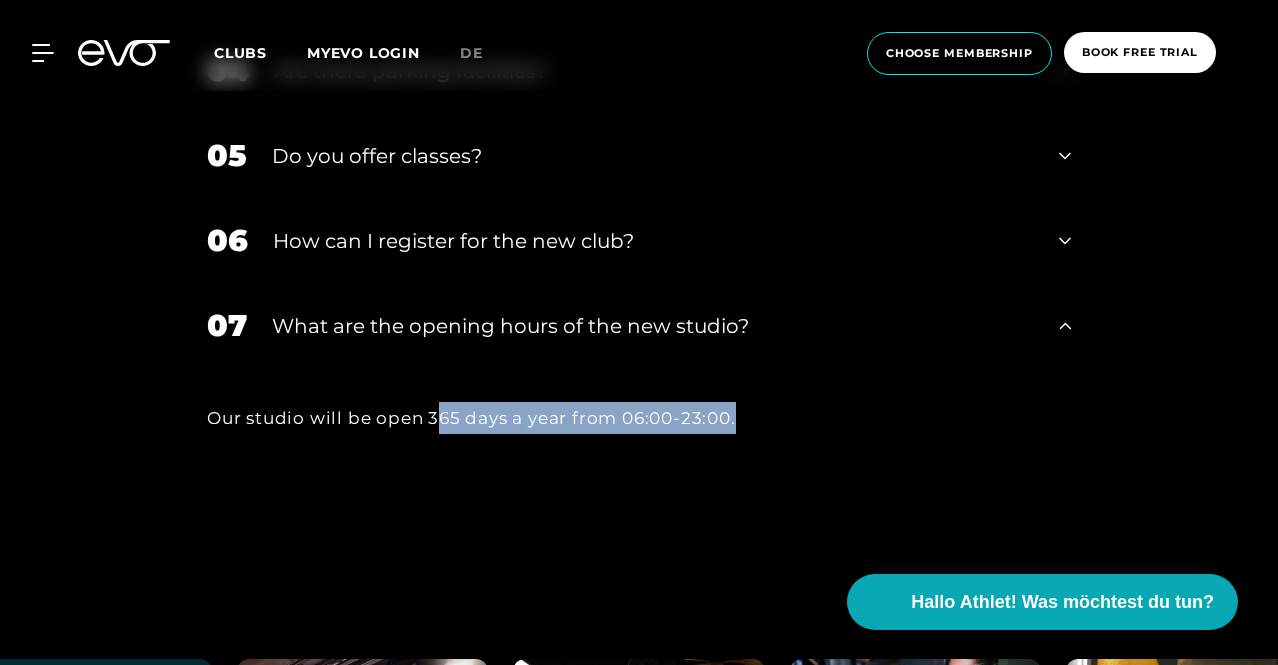 drag, startPoint x: 434, startPoint y: 418, endPoint x: 778, endPoint y: 408, distance: 344.14532 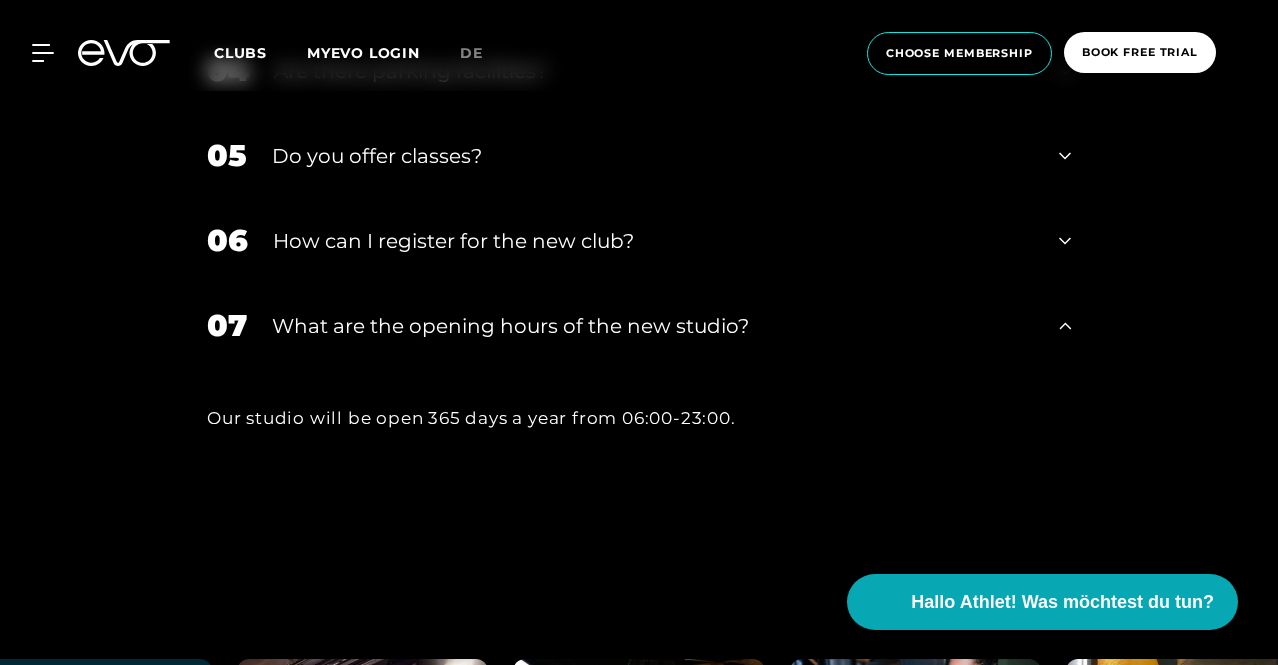 click on "What are the opening hours of the new studio?" at bounding box center [653, 326] 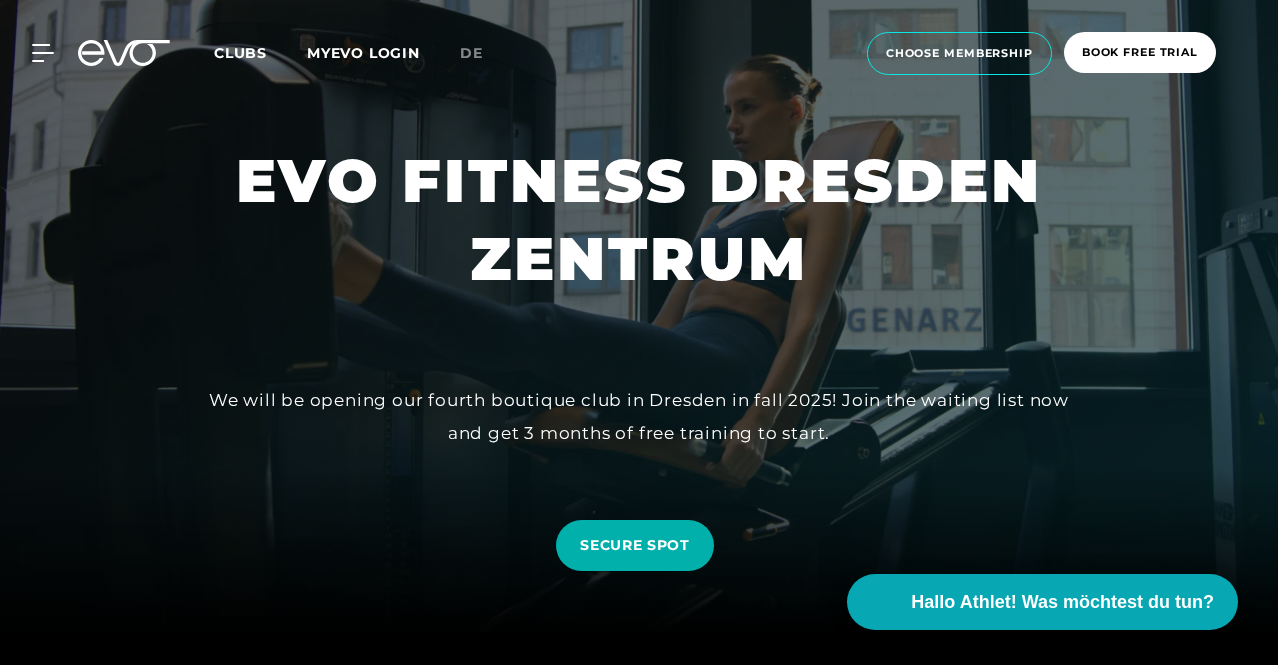 scroll, scrollTop: 0, scrollLeft: 0, axis: both 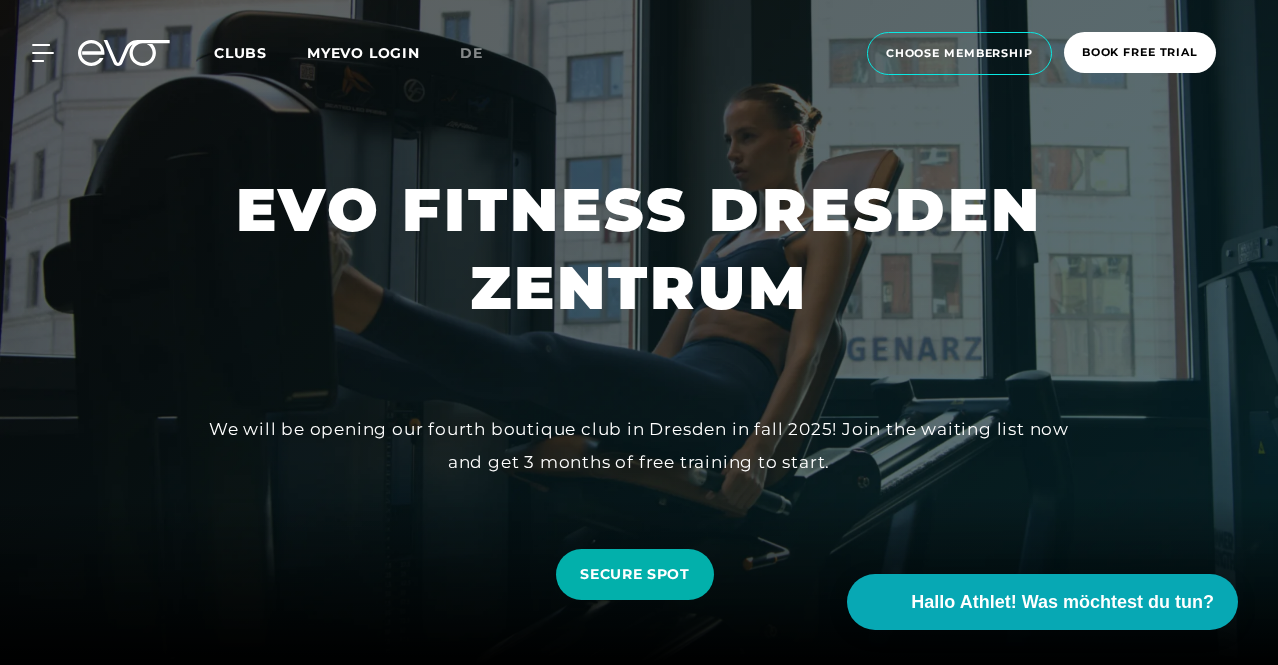 click on "MyEVO Login About Memberships free trial DAYPASS EVO Studios Düsseldorf Berlin Hamburg Munich Wiesbaden EVO Training Personal Training Magazine Expansion Contact Frequently asked questions Back Clubs MYEVO LOGIN  de choose membership book free trial MyEVO Login About Memberships free trial DAYPASS EVO Studios Düsseldorf Berlin Hamburg Munich Wiesbaden EVO Training Personal Training Magazine Expansion Contact Frequently asked questions Back" at bounding box center [639, 53] 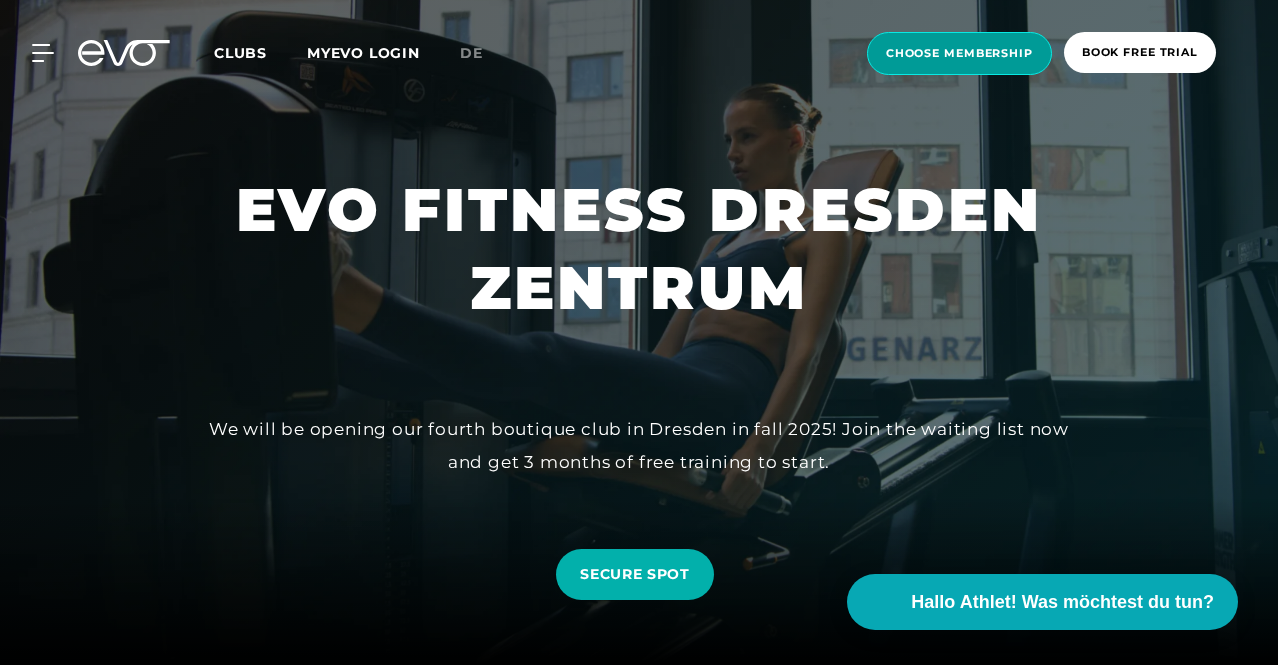 click on "choose membership" at bounding box center (959, 53) 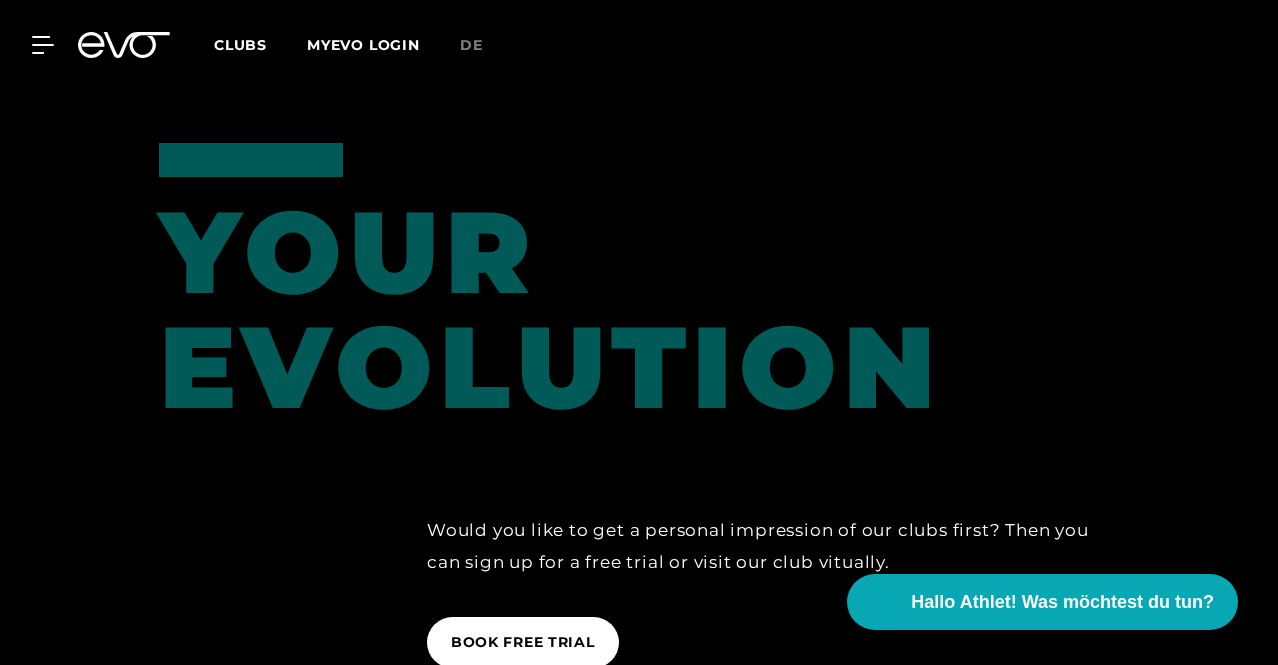 scroll, scrollTop: 2300, scrollLeft: 0, axis: vertical 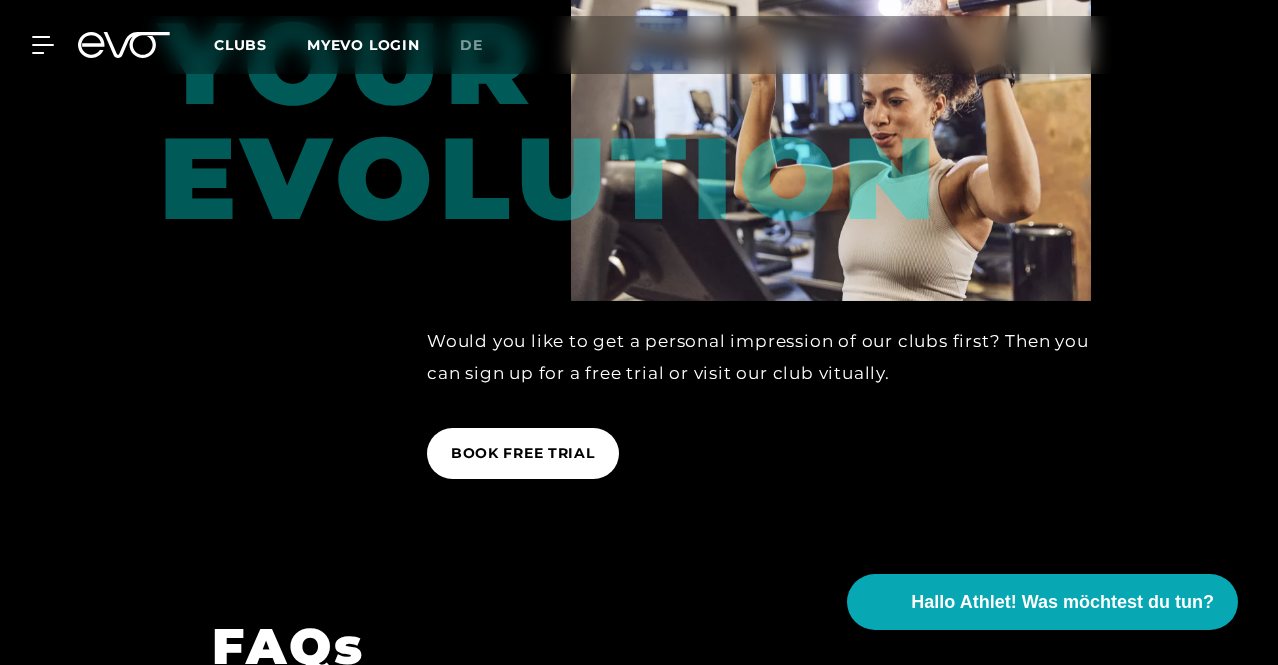 click on "How do I pay for my membership?" at bounding box center [650, 767] 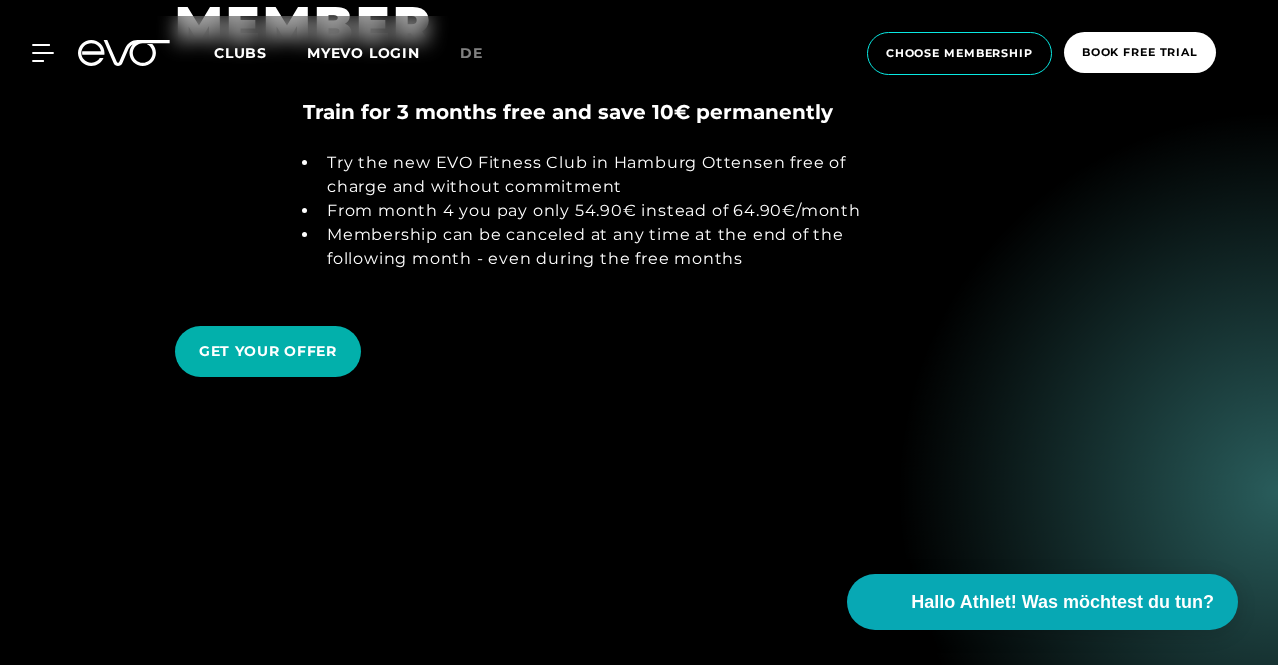 scroll, scrollTop: 0, scrollLeft: 0, axis: both 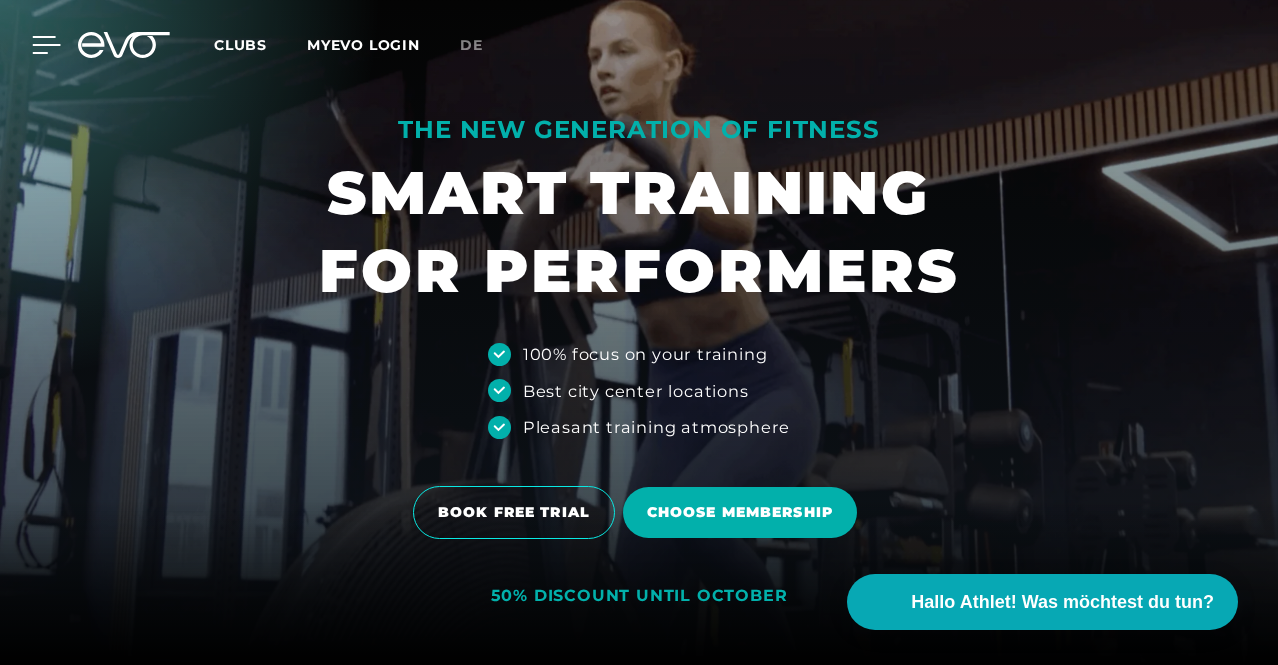 click 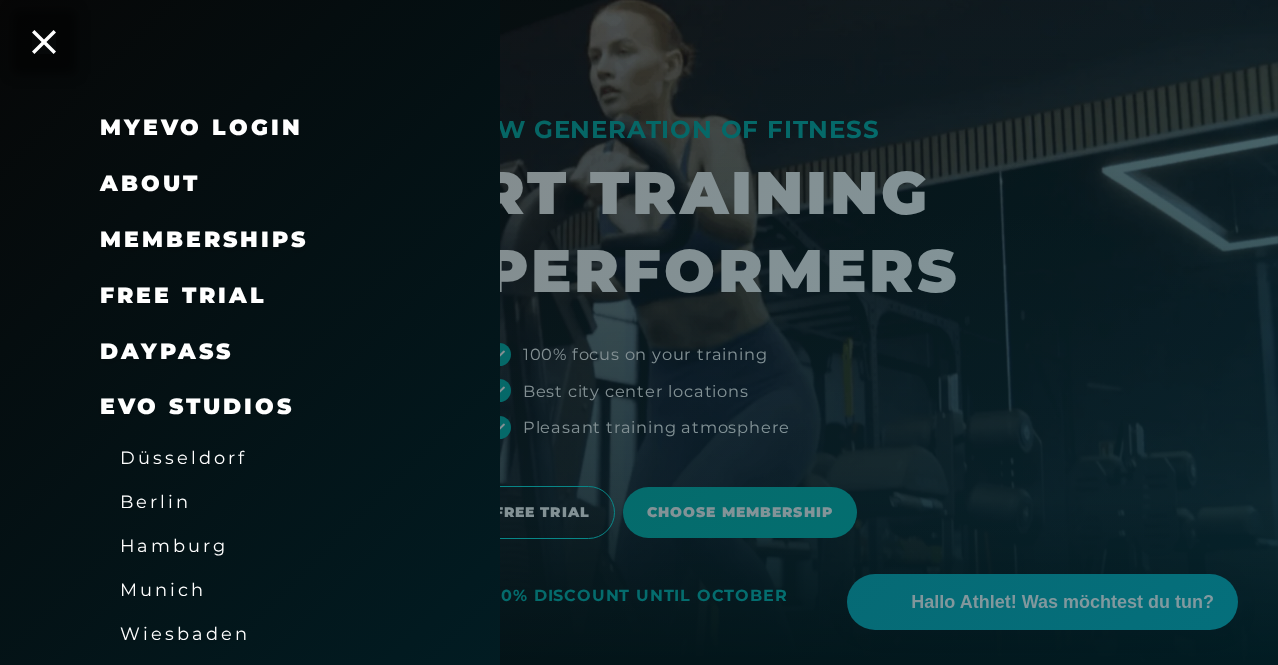 click on "Memberships" at bounding box center (204, 239) 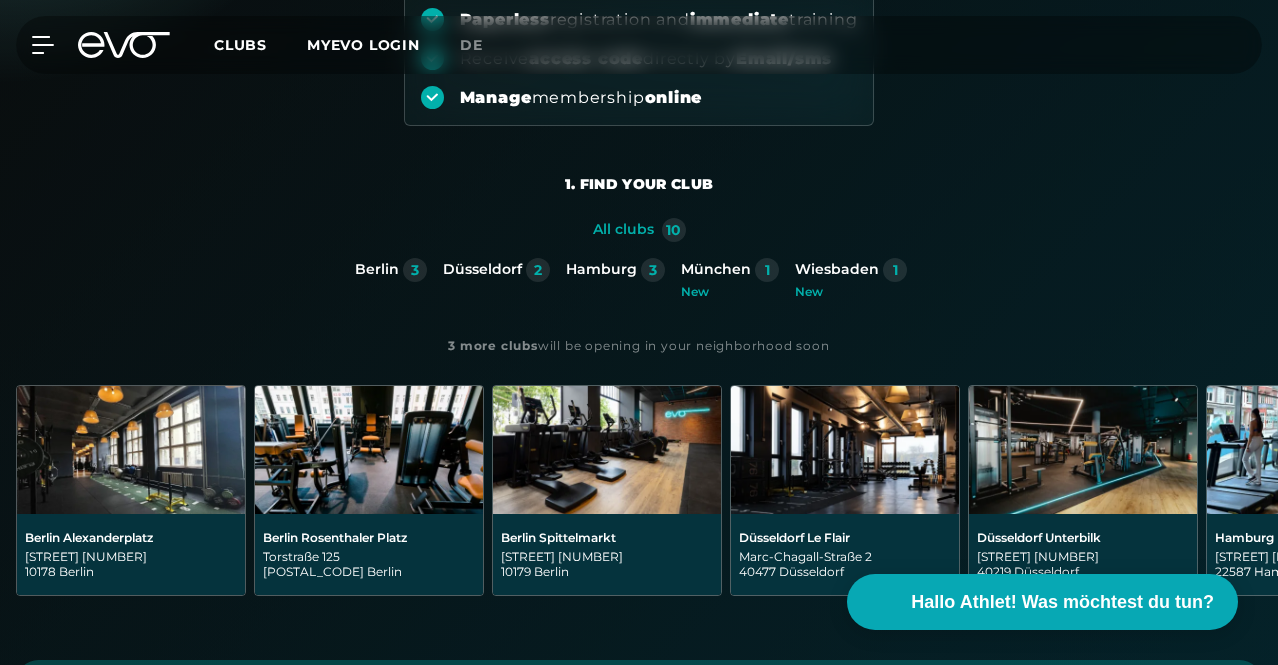 scroll, scrollTop: 300, scrollLeft: 0, axis: vertical 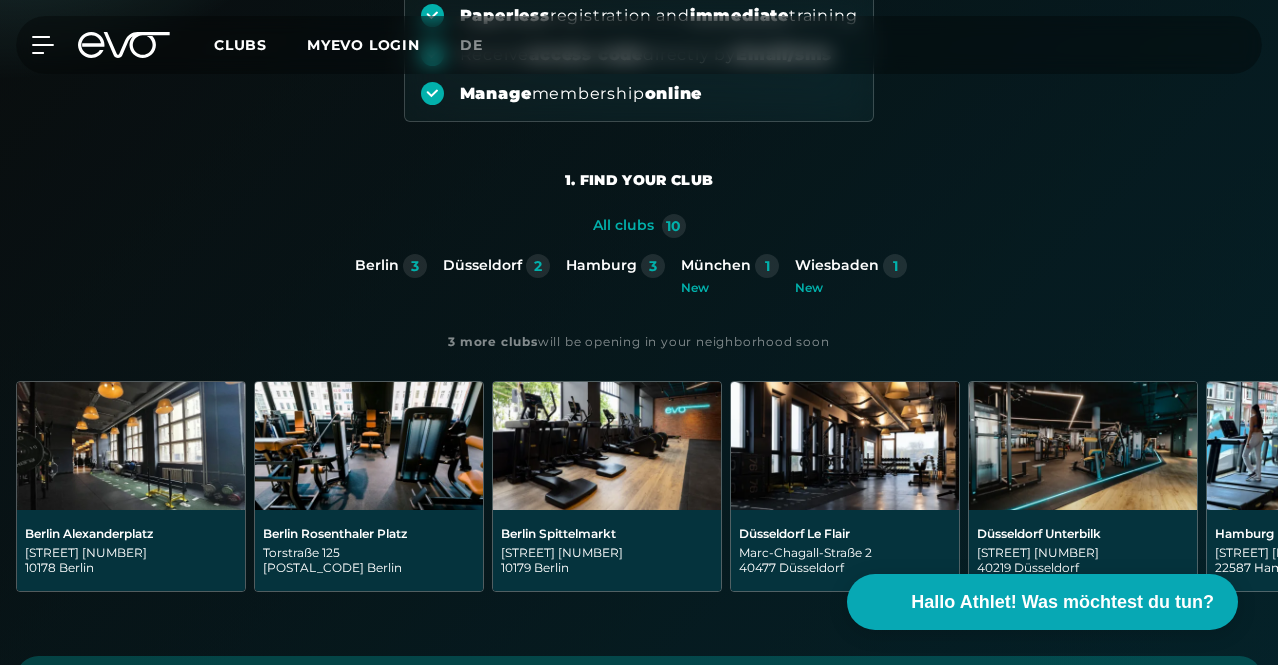 click on "2.  Choose your membership" at bounding box center (0, 0) 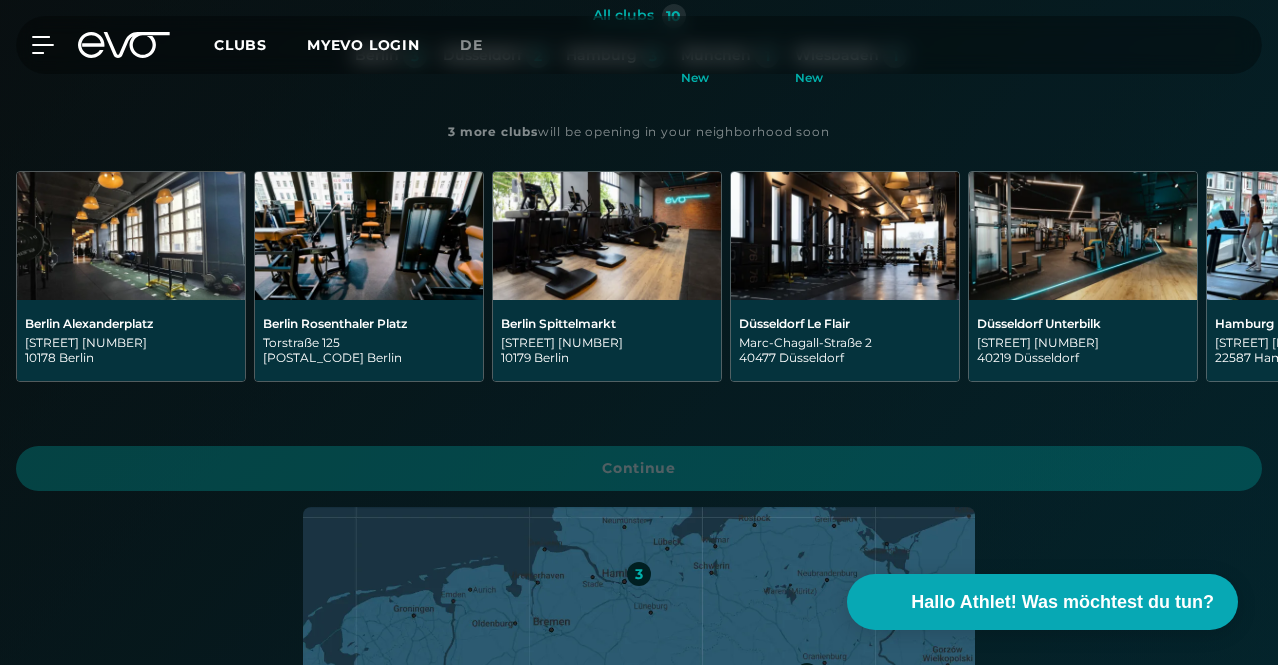 scroll, scrollTop: 400, scrollLeft: 0, axis: vertical 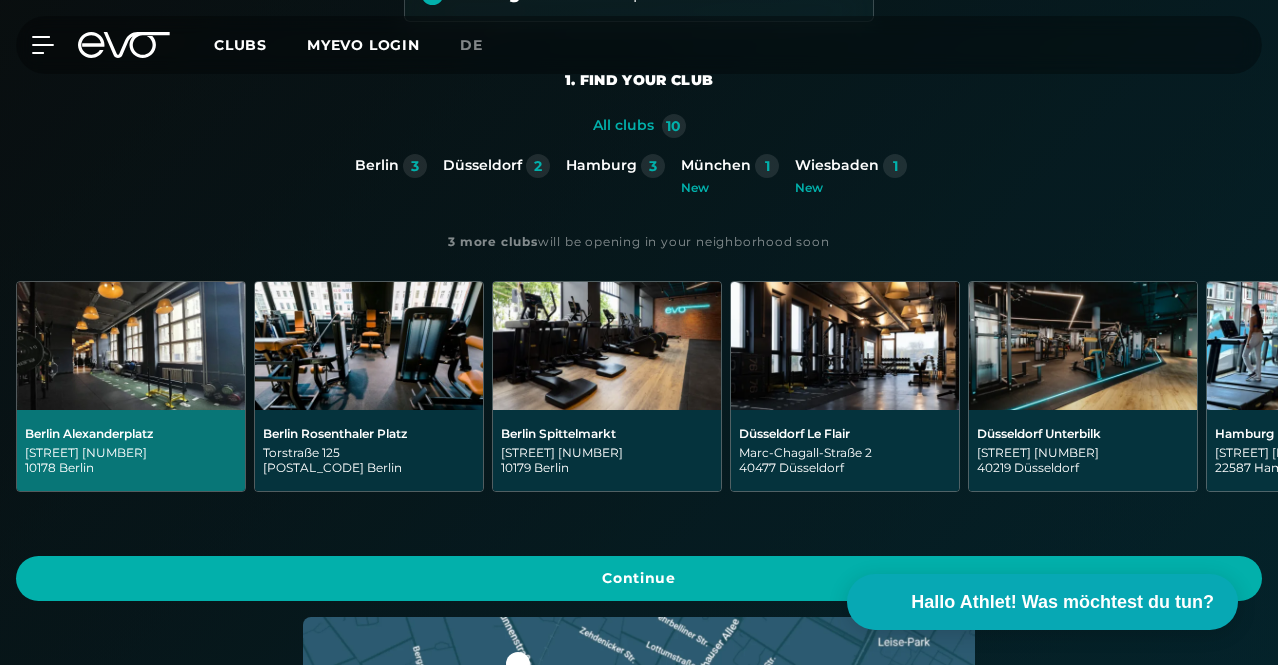 click on "[STREET] [NUMBER] [POSTAL_CODE] [CITY]" at bounding box center [131, 460] 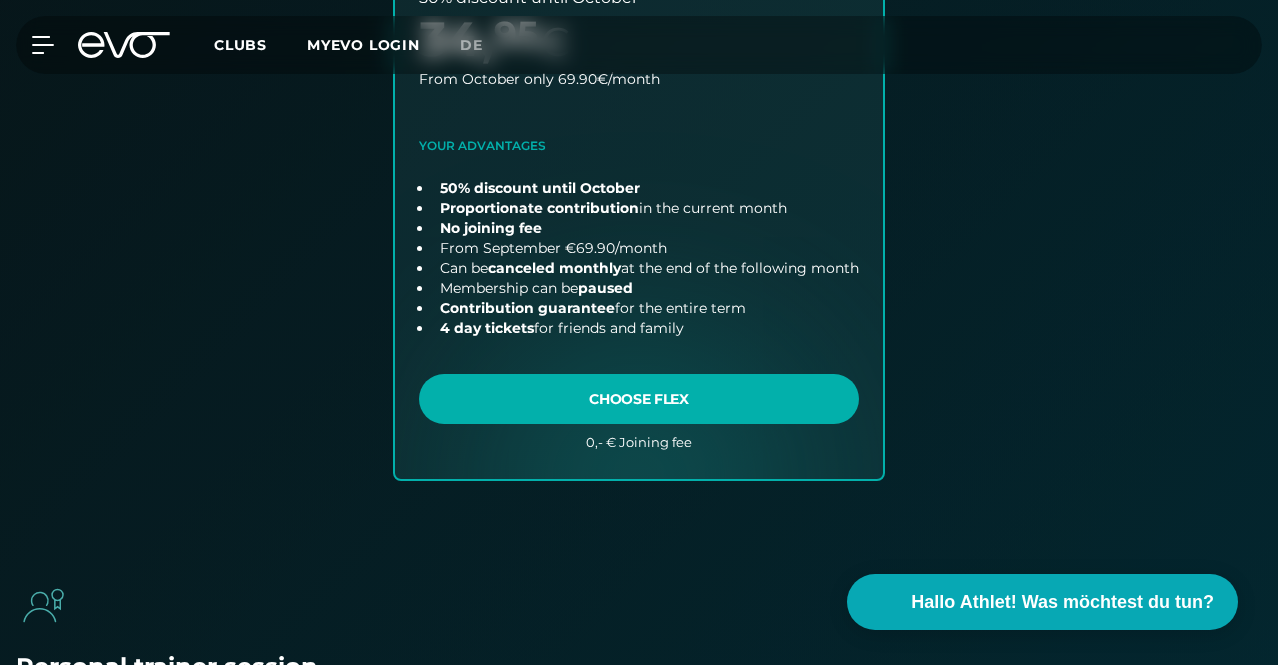scroll, scrollTop: 1342, scrollLeft: 0, axis: vertical 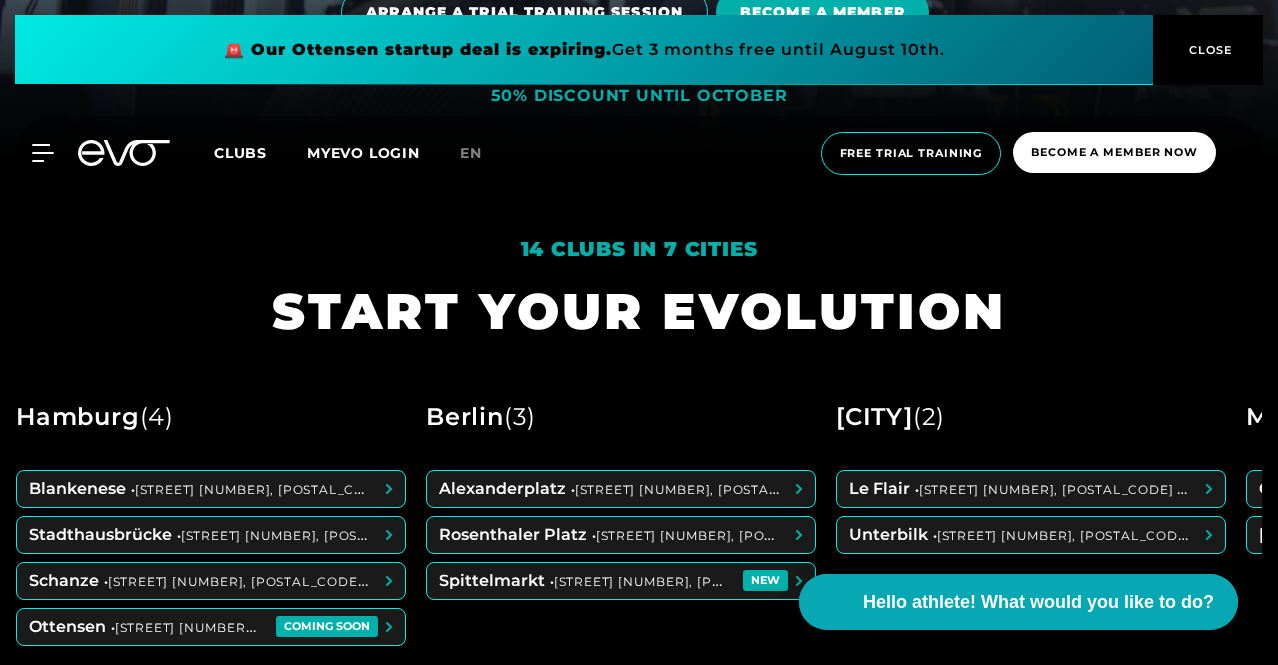 click on "Hamburg" at bounding box center (78, 416) 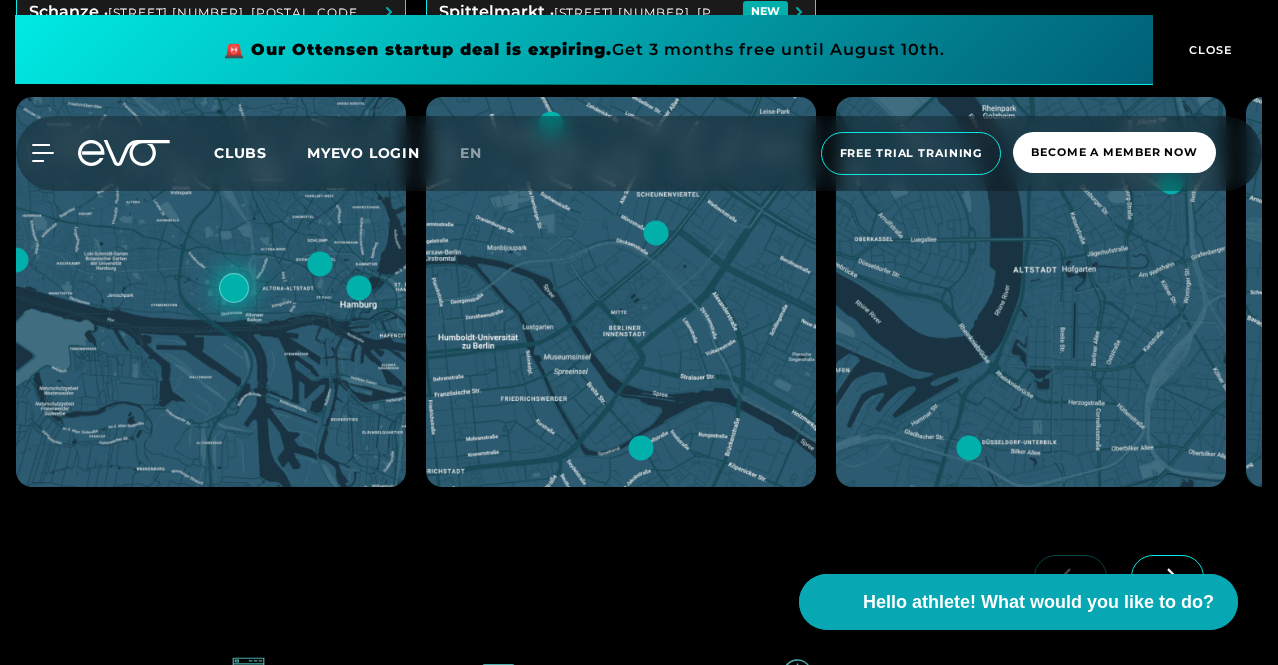 scroll, scrollTop: 1100, scrollLeft: 0, axis: vertical 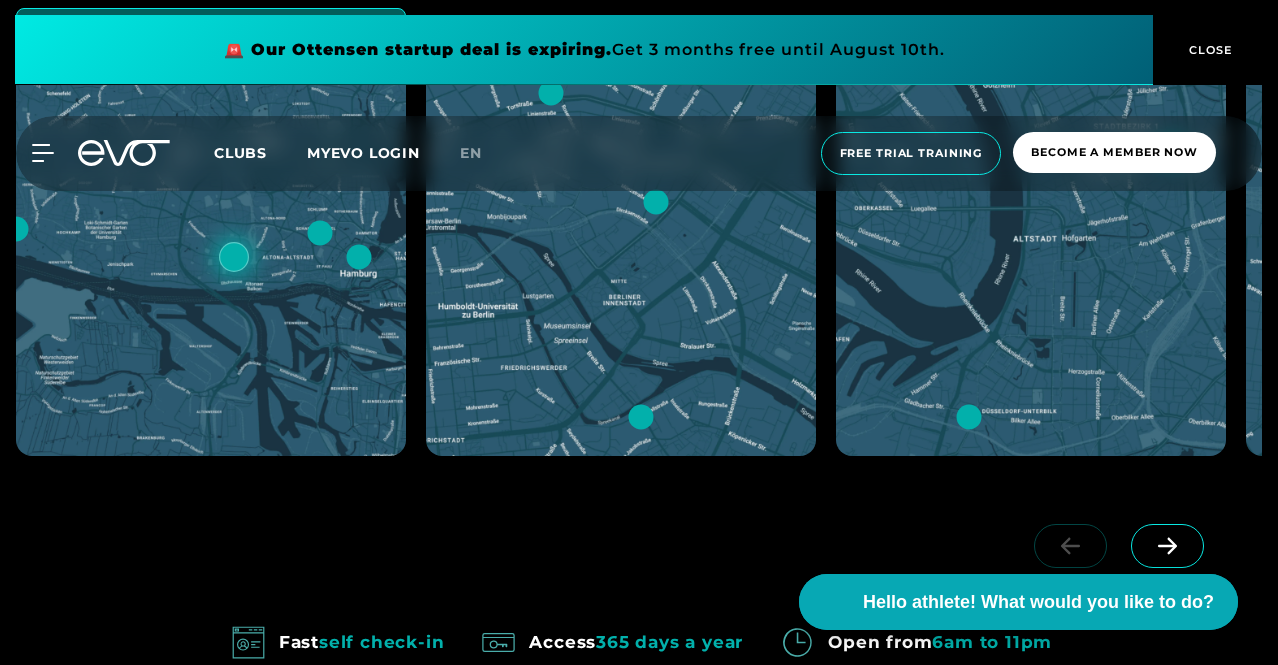 click at bounding box center (1167, 546) 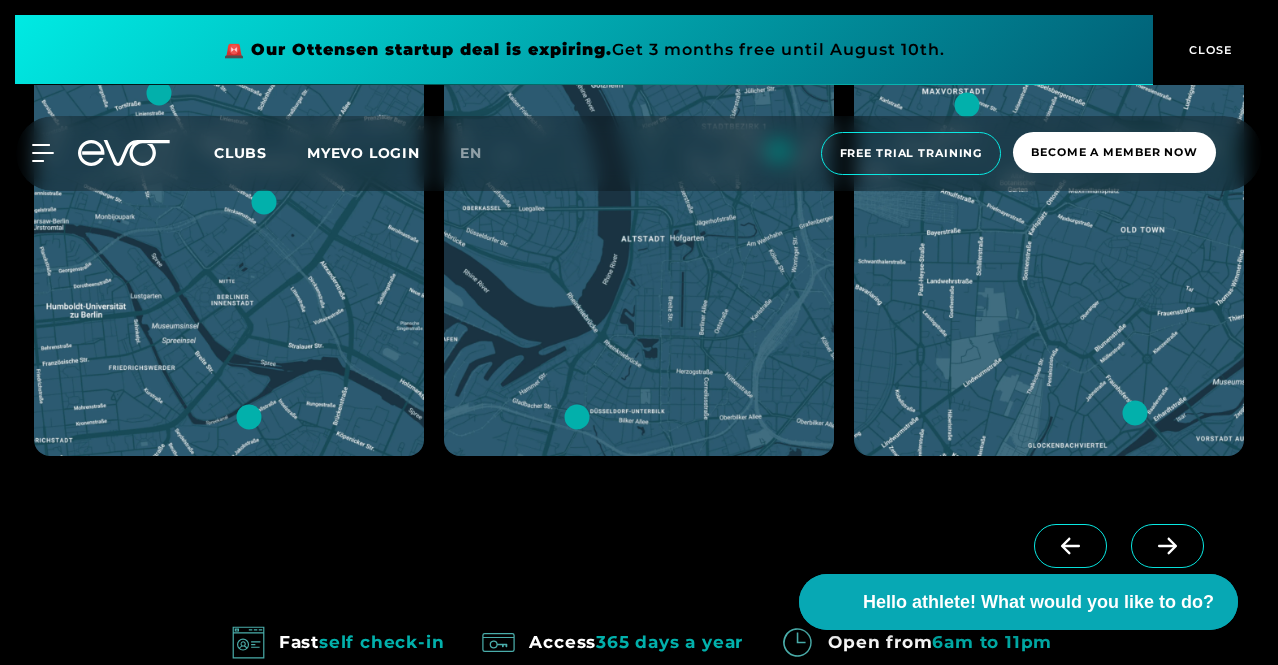 click at bounding box center [1167, 546] 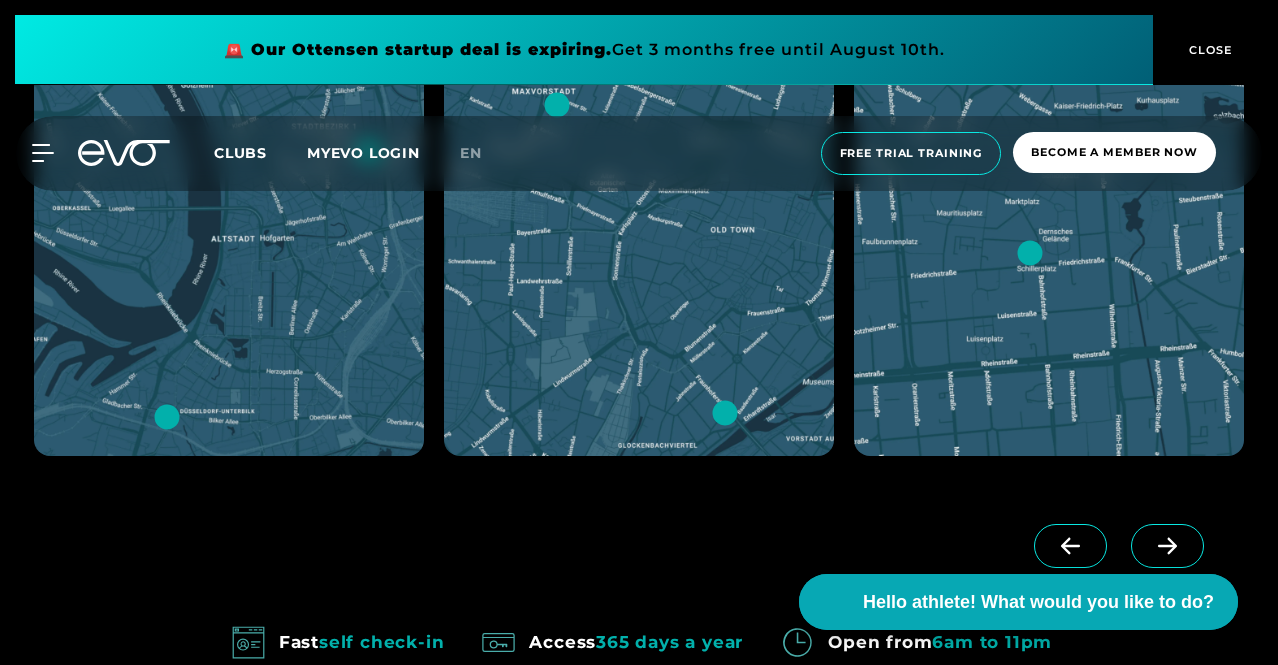 click at bounding box center (1167, 546) 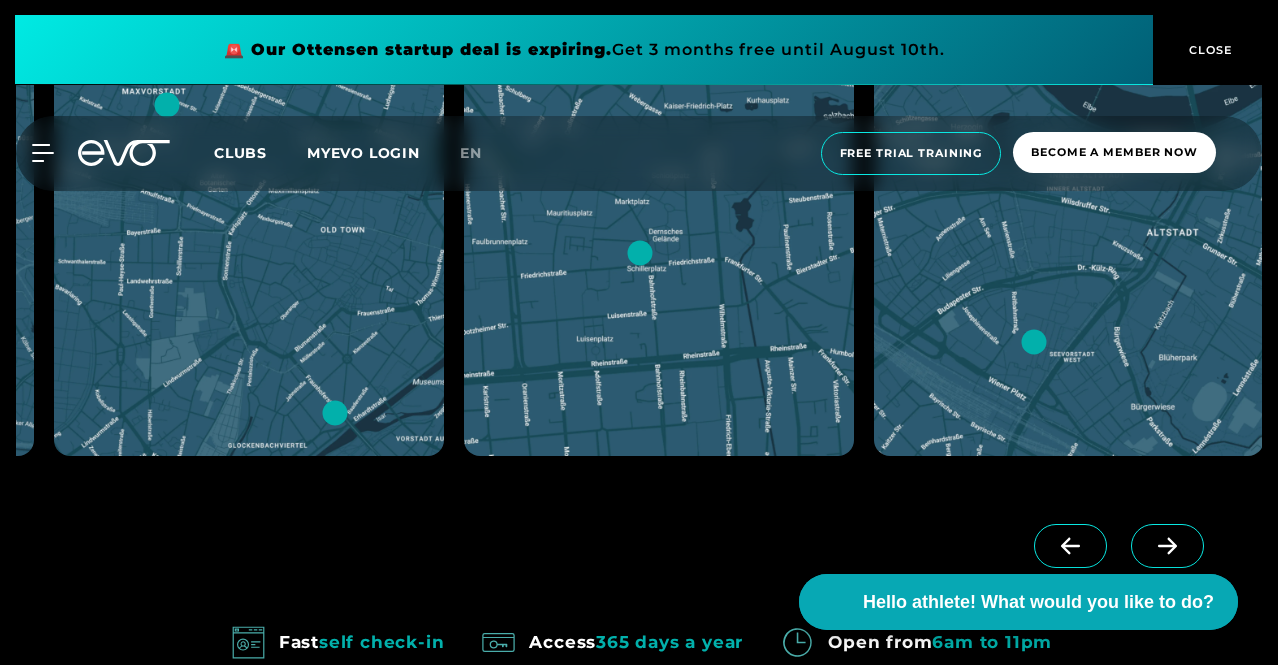 scroll, scrollTop: 0, scrollLeft: 1212, axis: horizontal 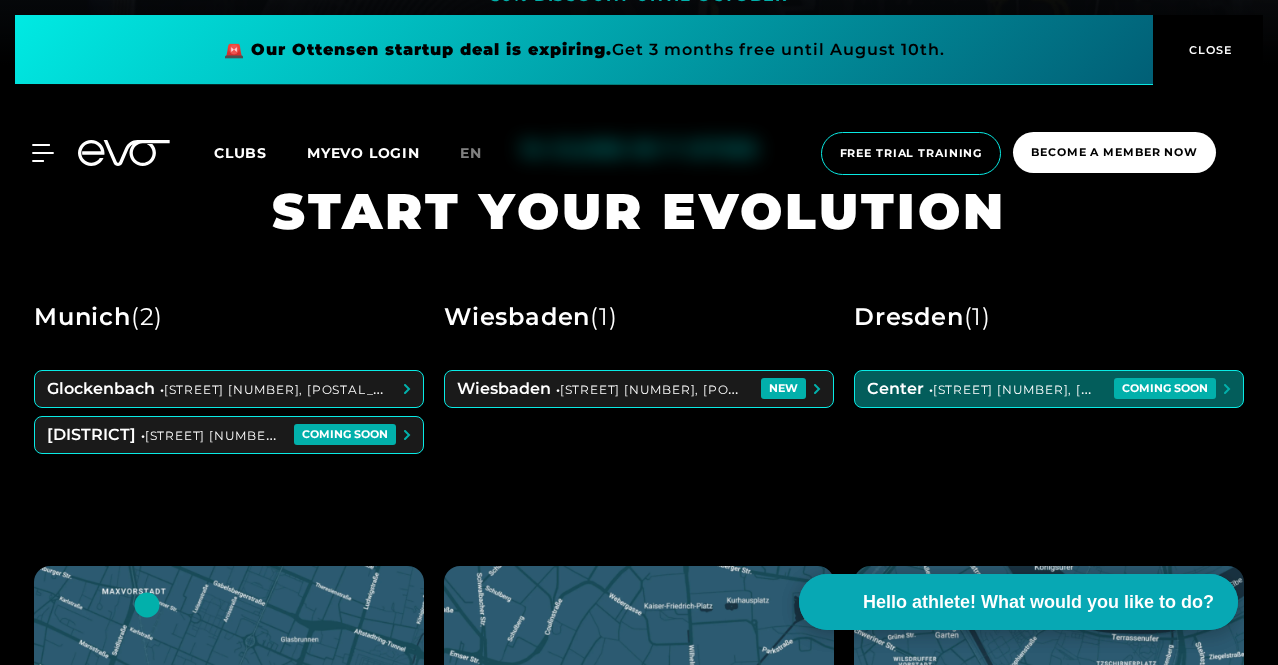 click at bounding box center (1049, 389) 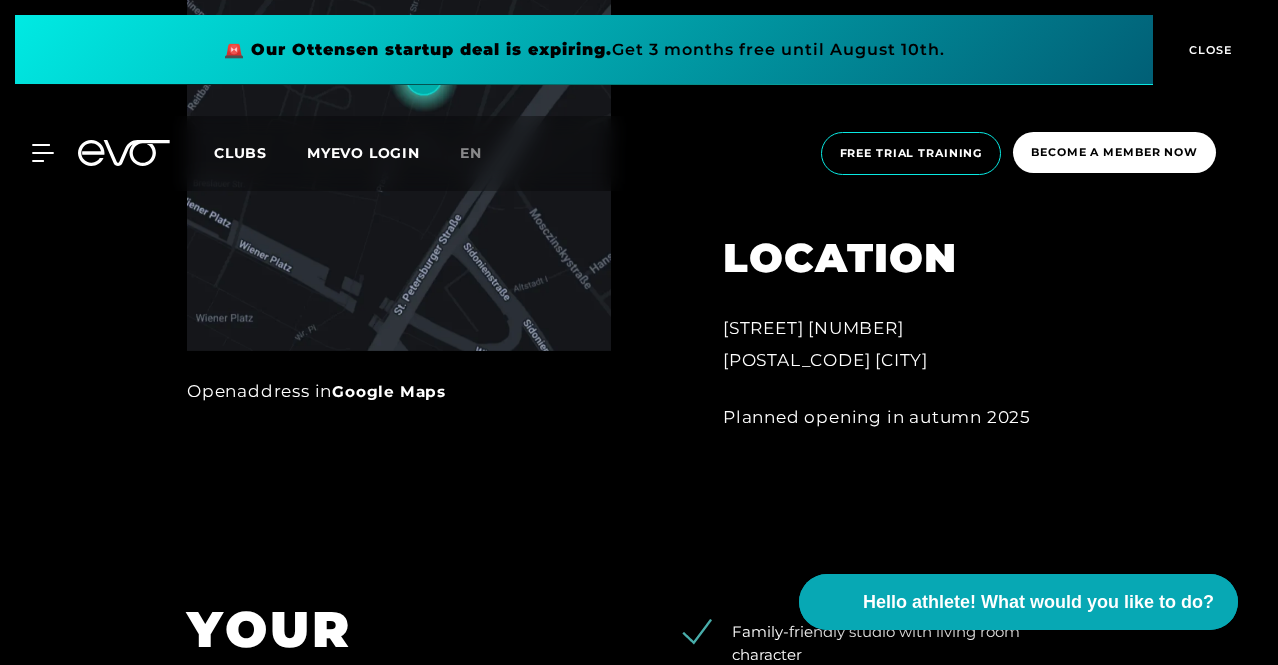scroll, scrollTop: 1200, scrollLeft: 0, axis: vertical 